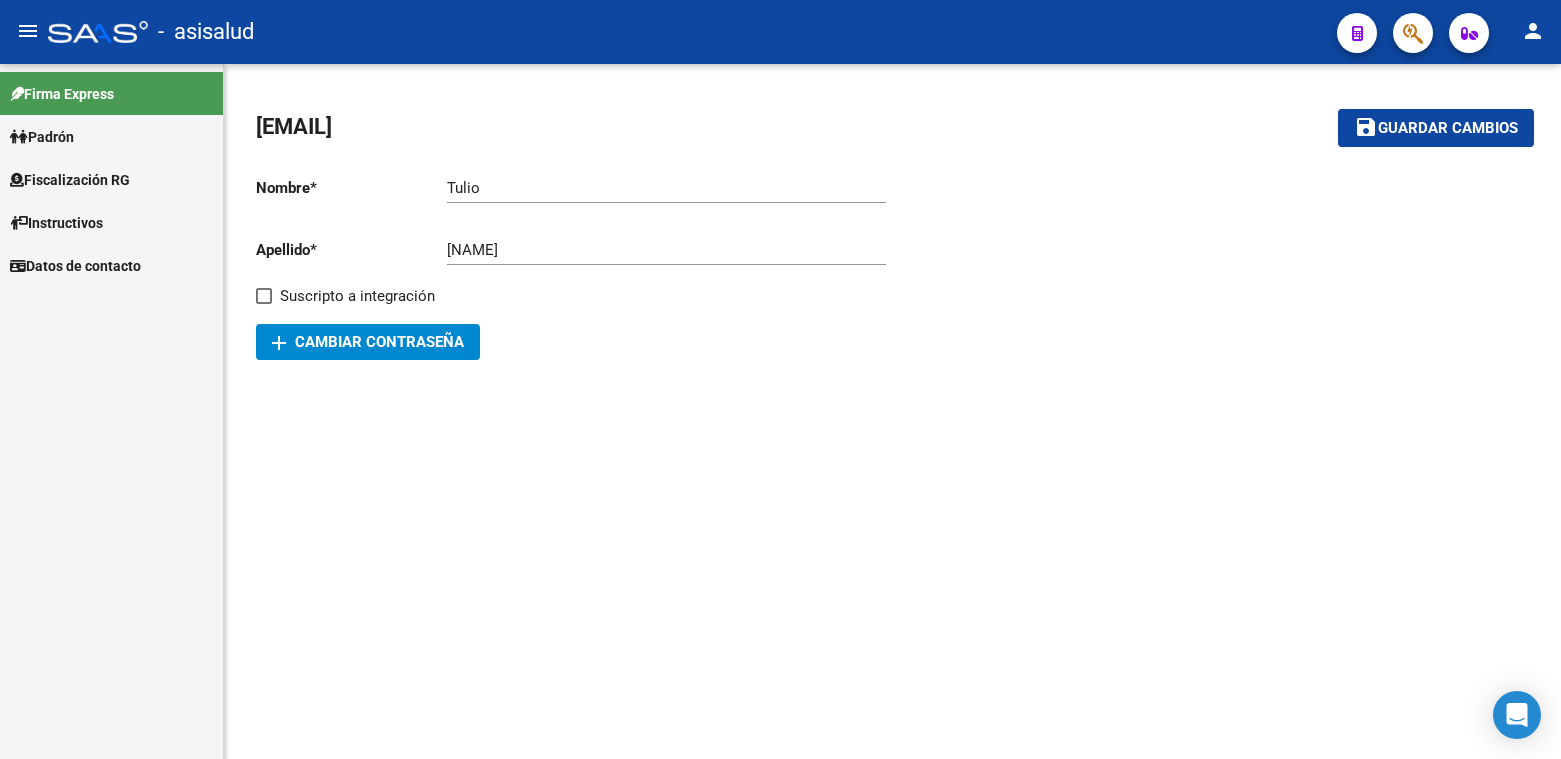 scroll, scrollTop: 0, scrollLeft: 0, axis: both 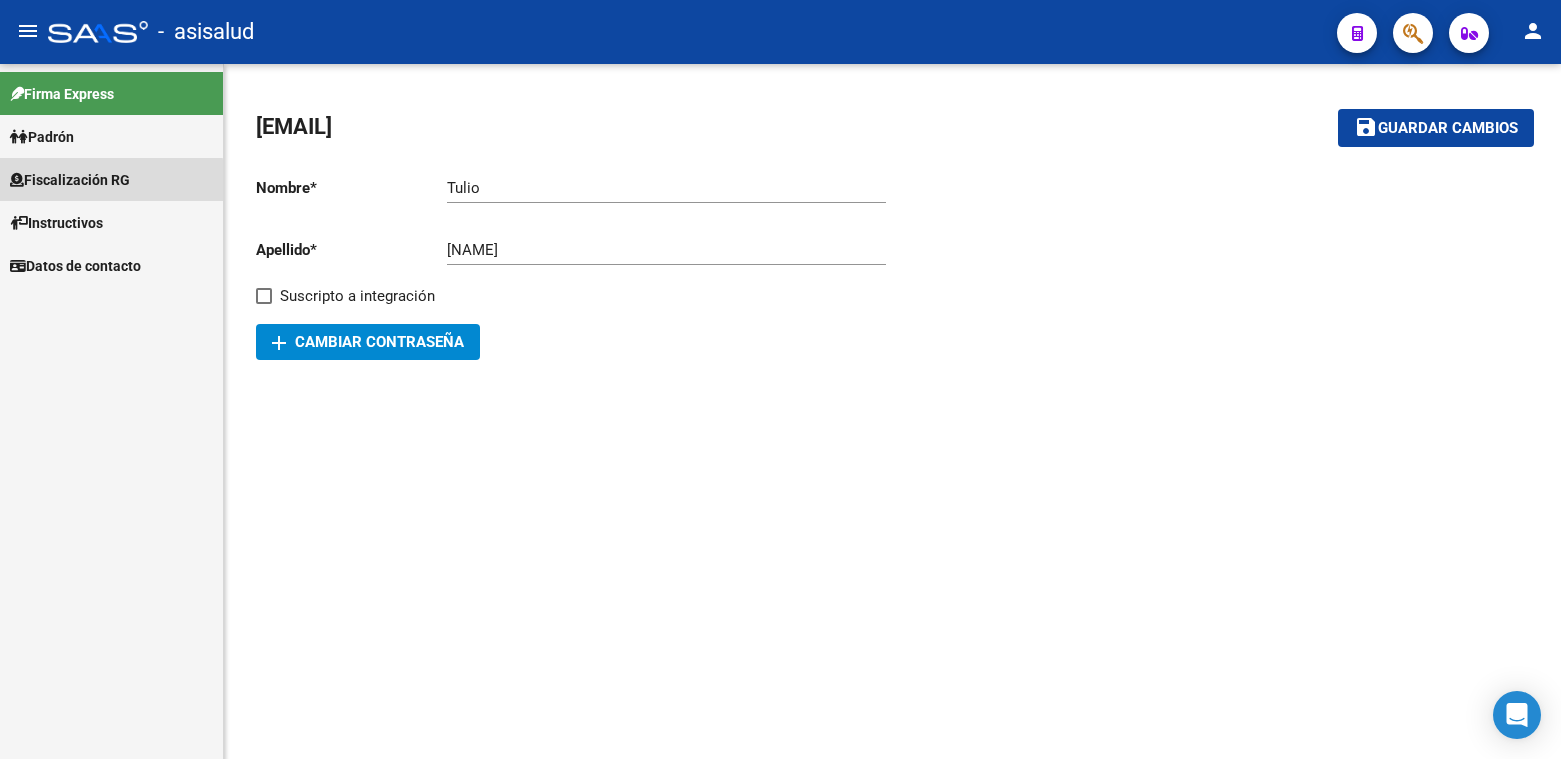 click on "Fiscalización RG" at bounding box center (70, 180) 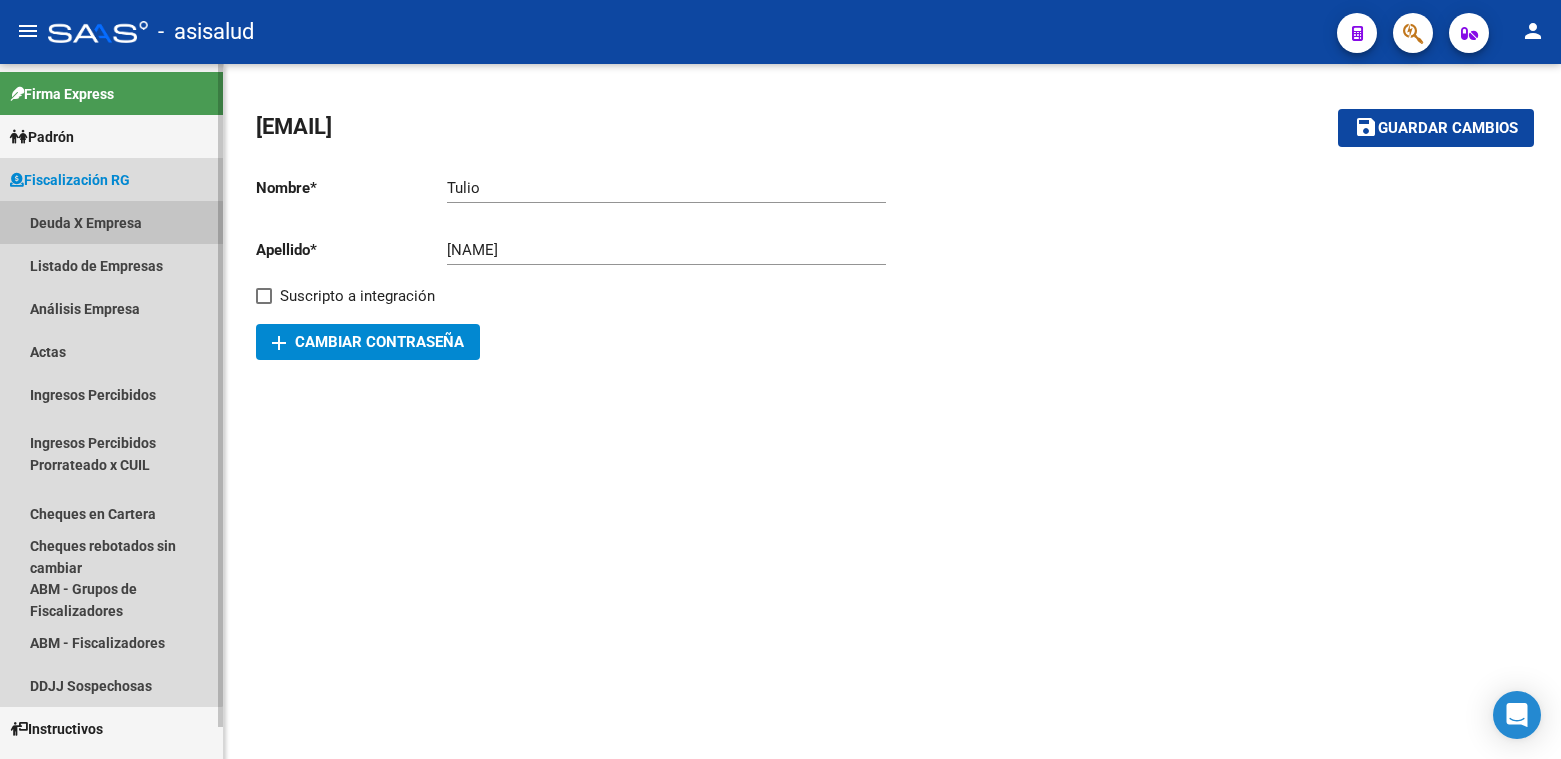 click on "Deuda X Empresa" at bounding box center (111, 222) 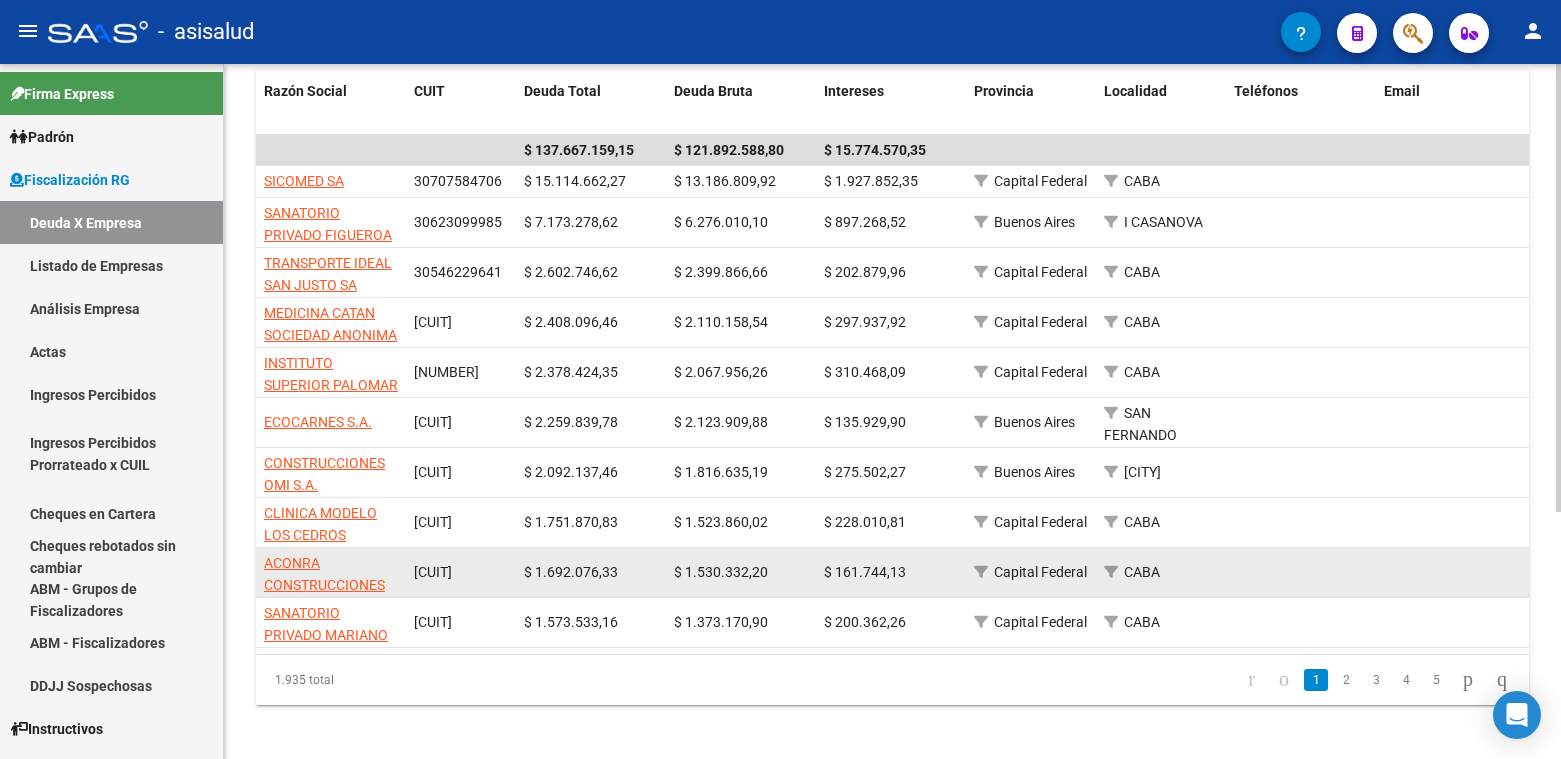 scroll, scrollTop: 384, scrollLeft: 0, axis: vertical 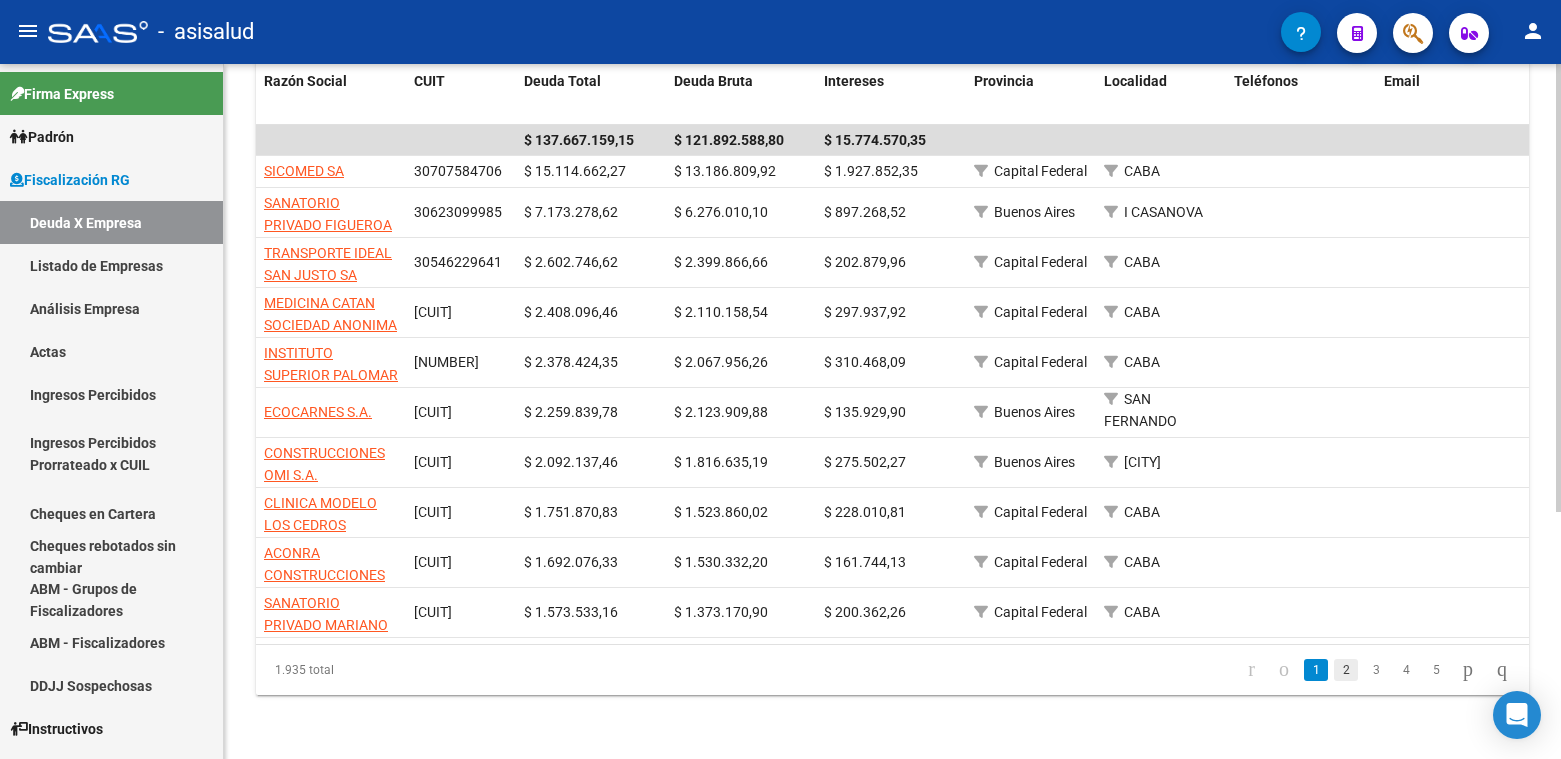 click on "2" 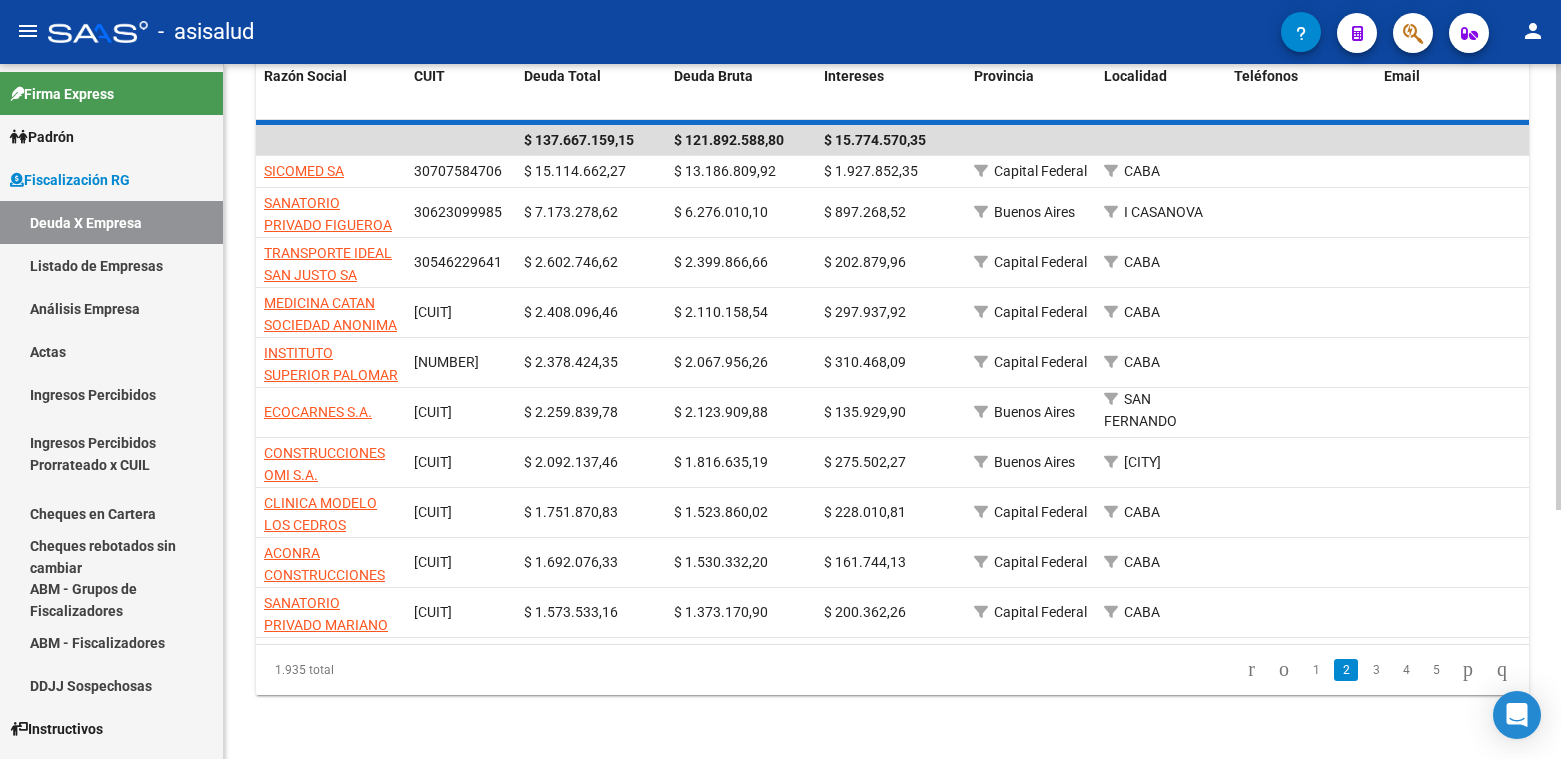 scroll, scrollTop: 0, scrollLeft: 0, axis: both 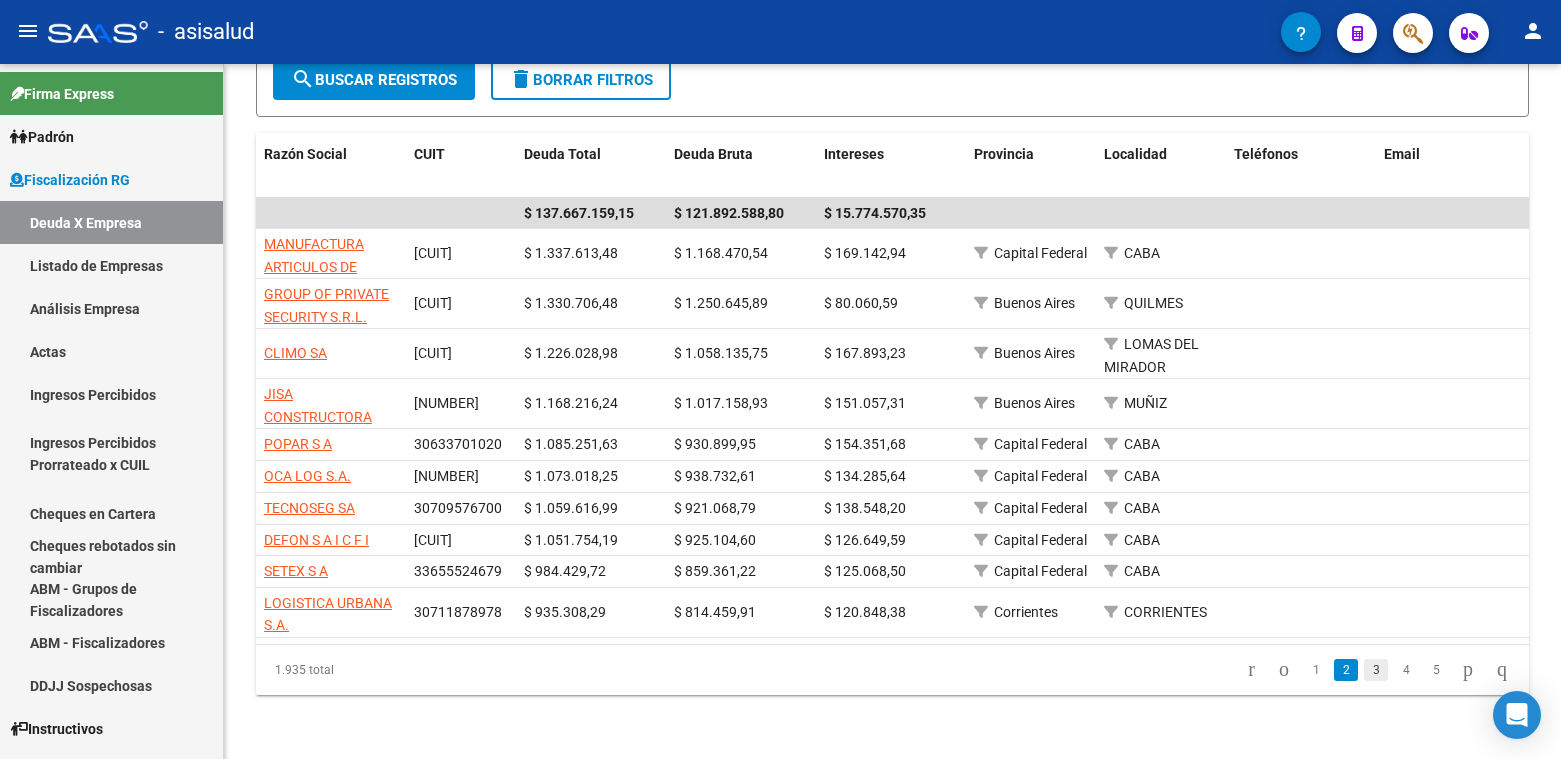 click on "3" 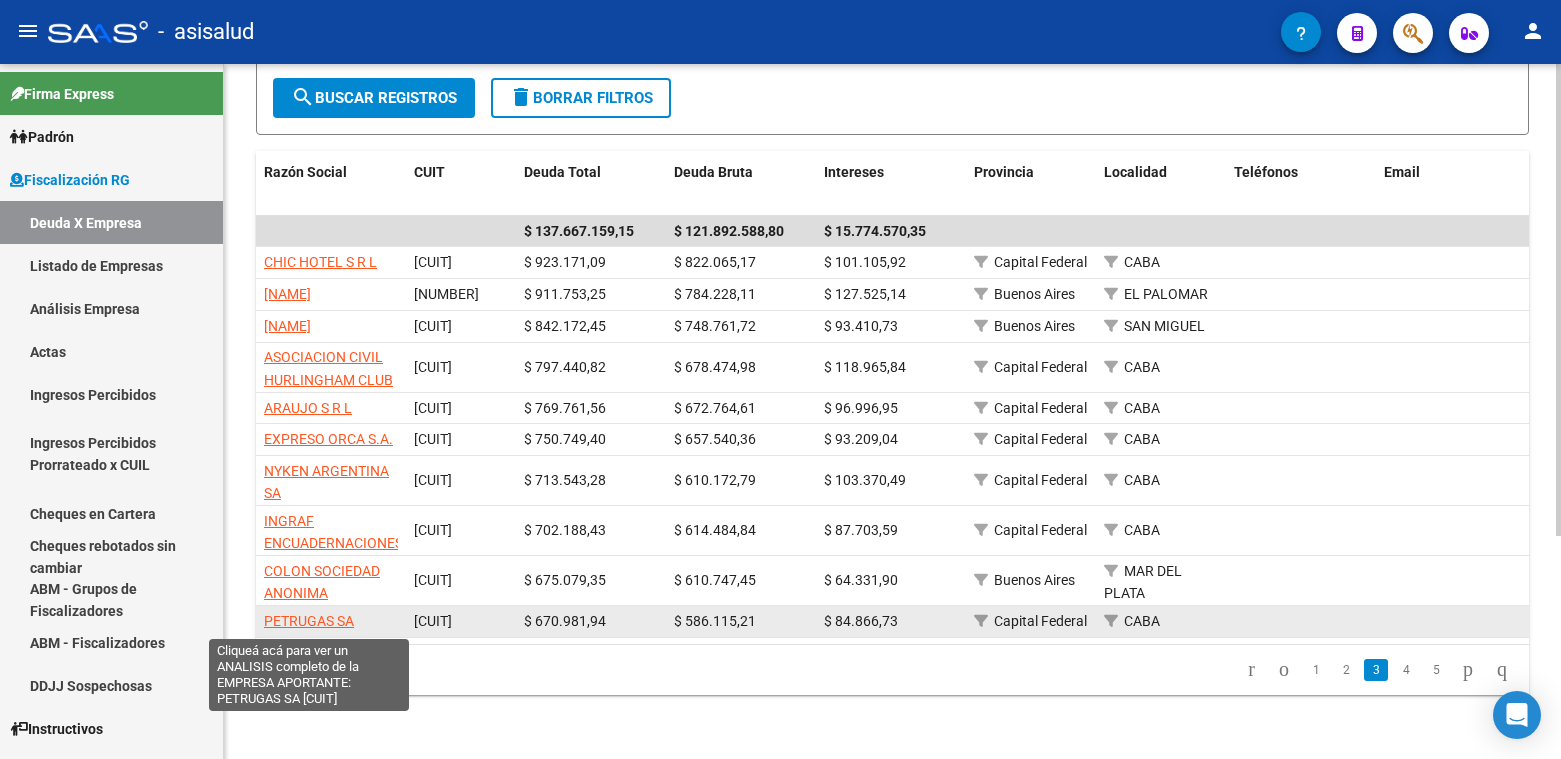 click on "PETRUGAS SA" 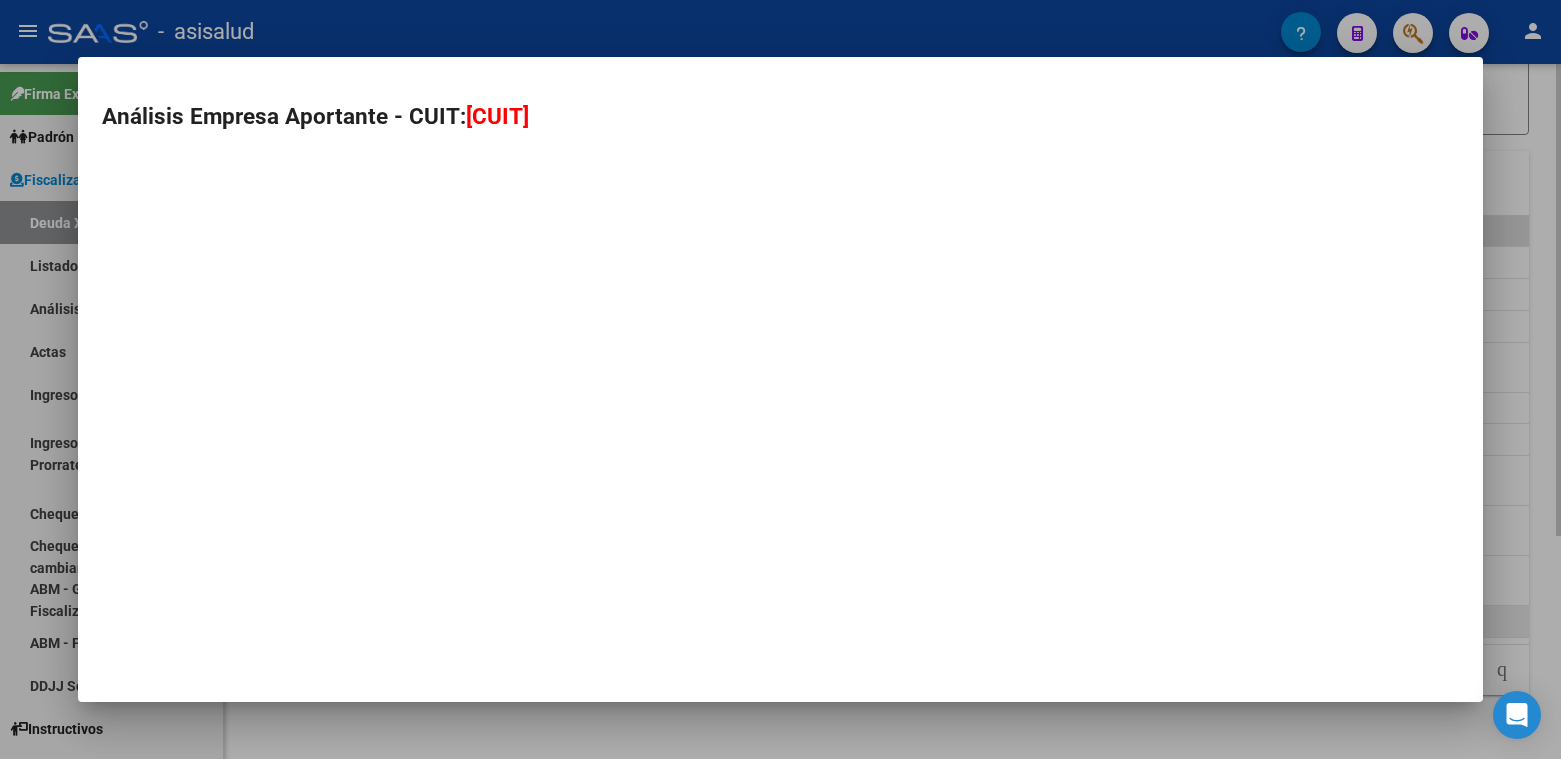 click on "Análisis Empresa Aportante - CUIT:  [CUIT]" at bounding box center [780, 379] 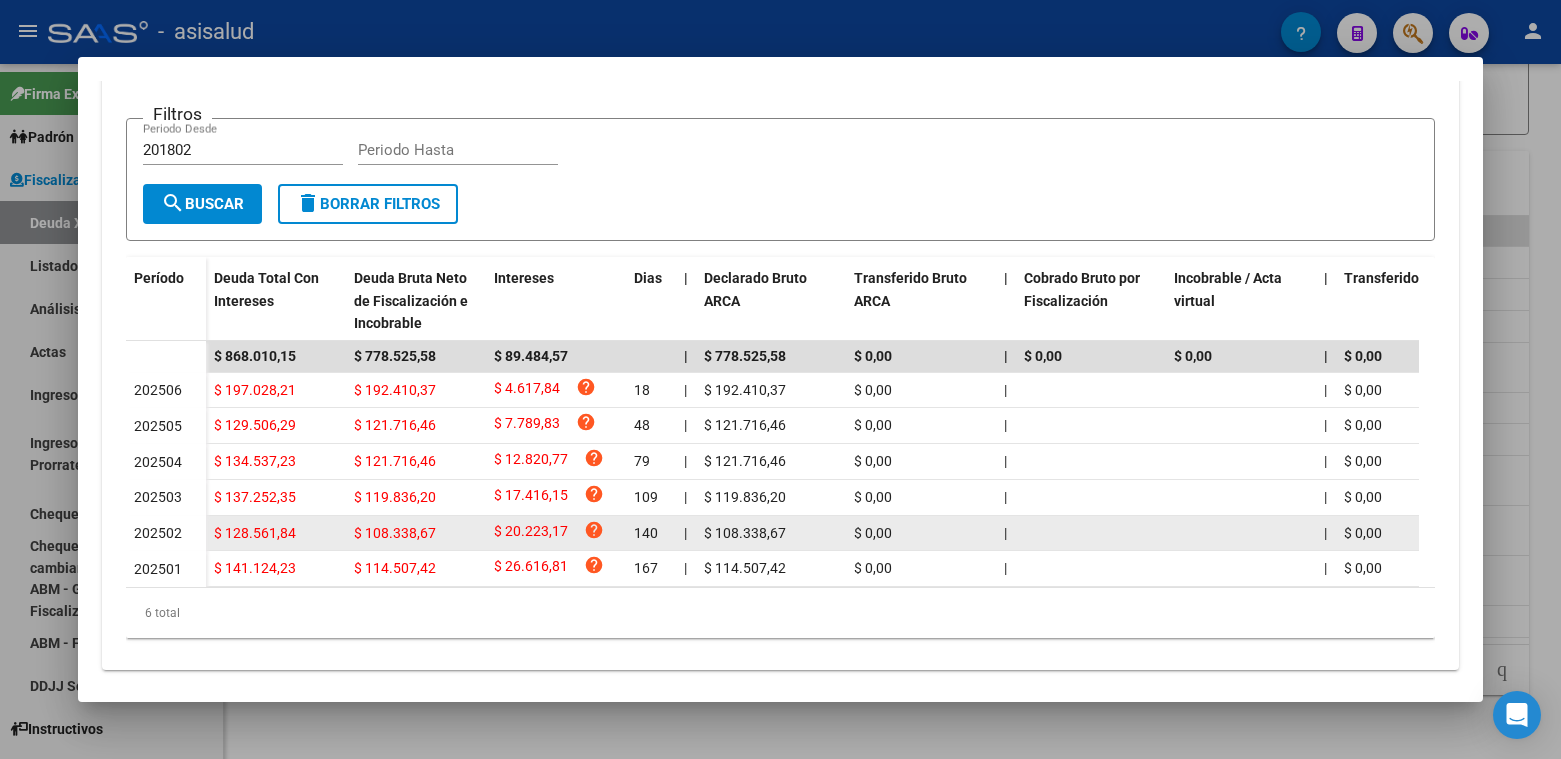 scroll, scrollTop: 400, scrollLeft: 0, axis: vertical 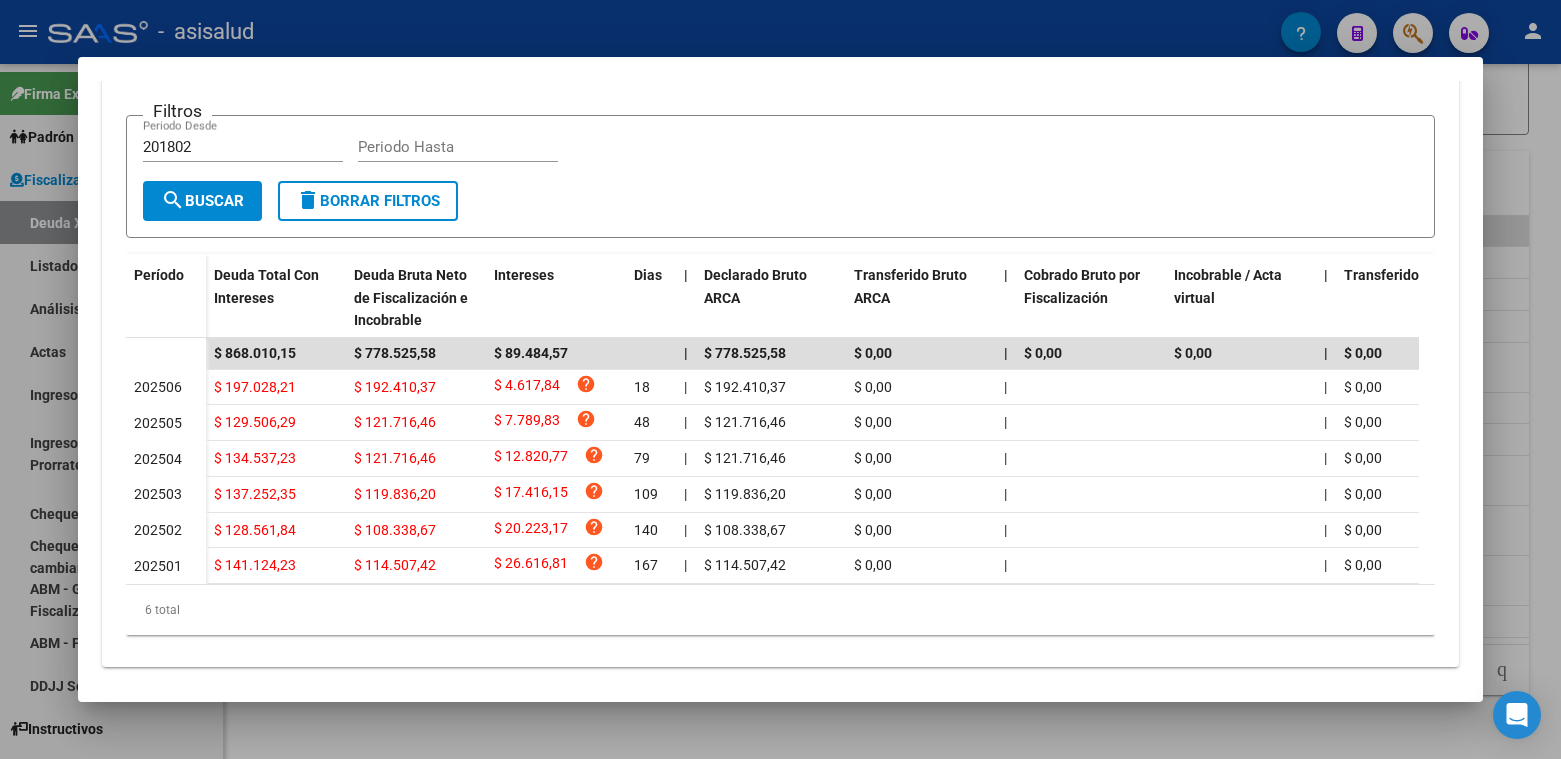 click on "Filtros   201802 Periodo Desde    Periodo Hasta  search  Buscar  delete  Borrar Filtros" at bounding box center (780, 176) 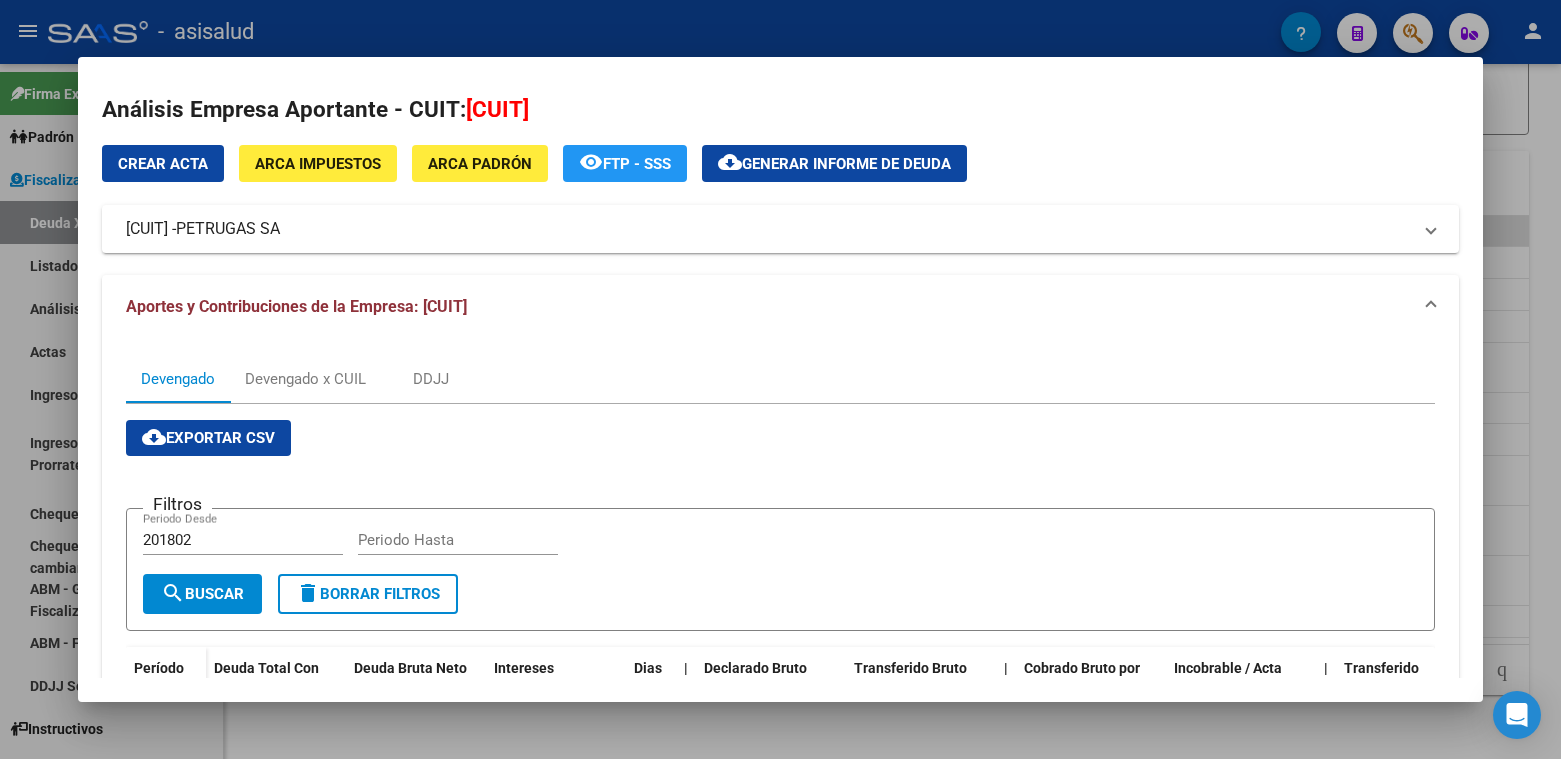 scroll, scrollTop: 0, scrollLeft: 0, axis: both 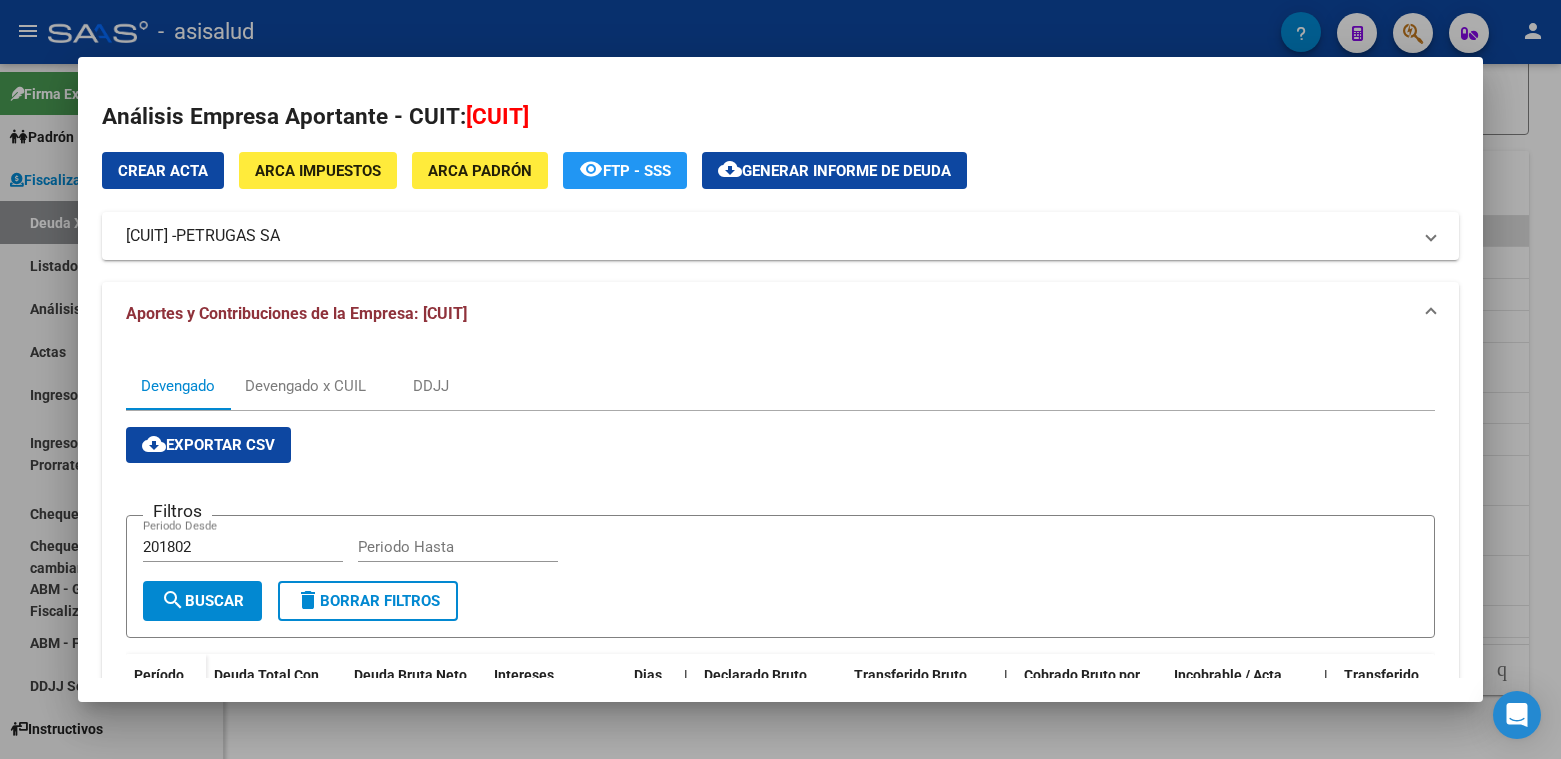 click on "Generar informe de deuda" 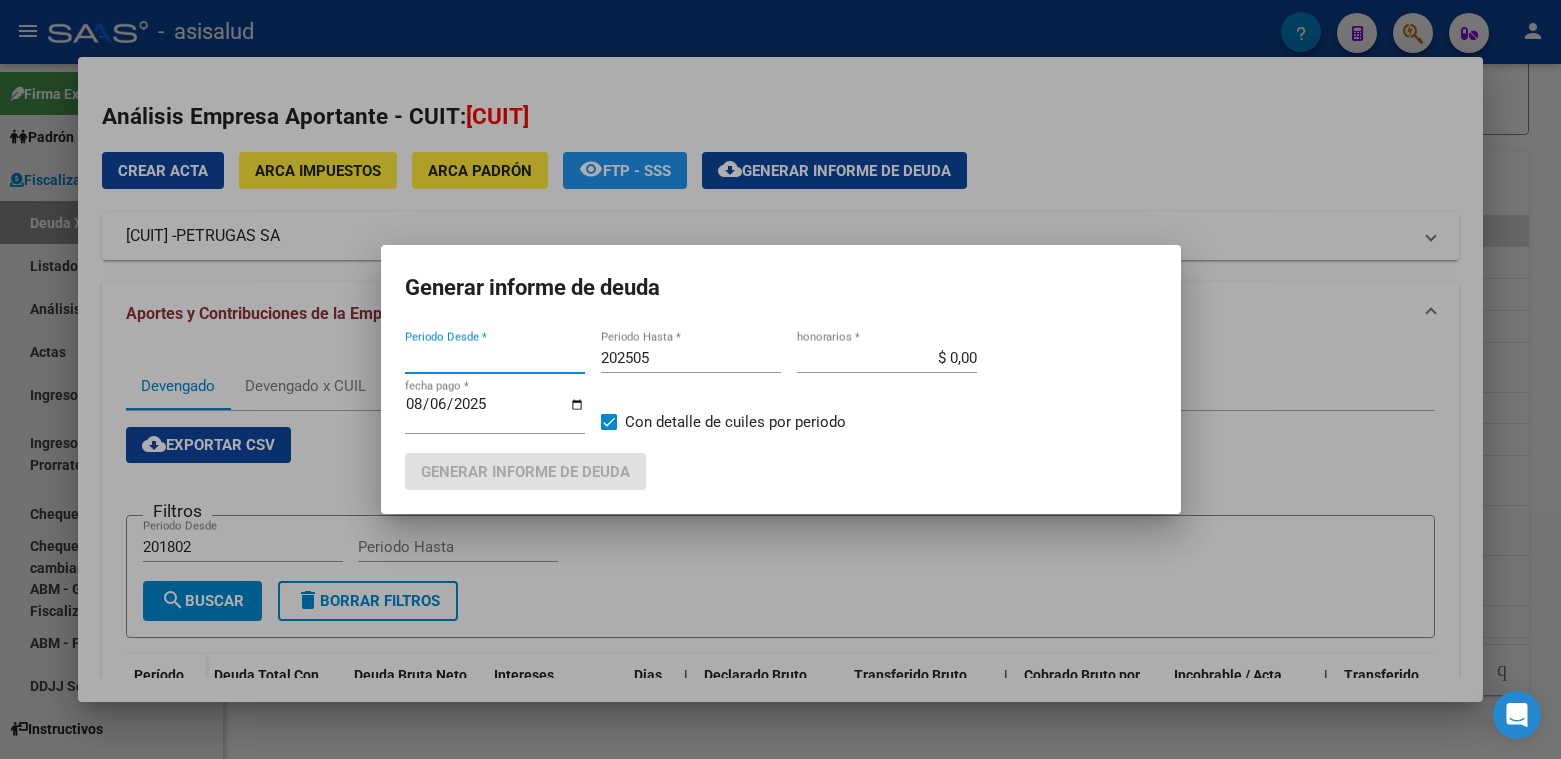 type on "201802" 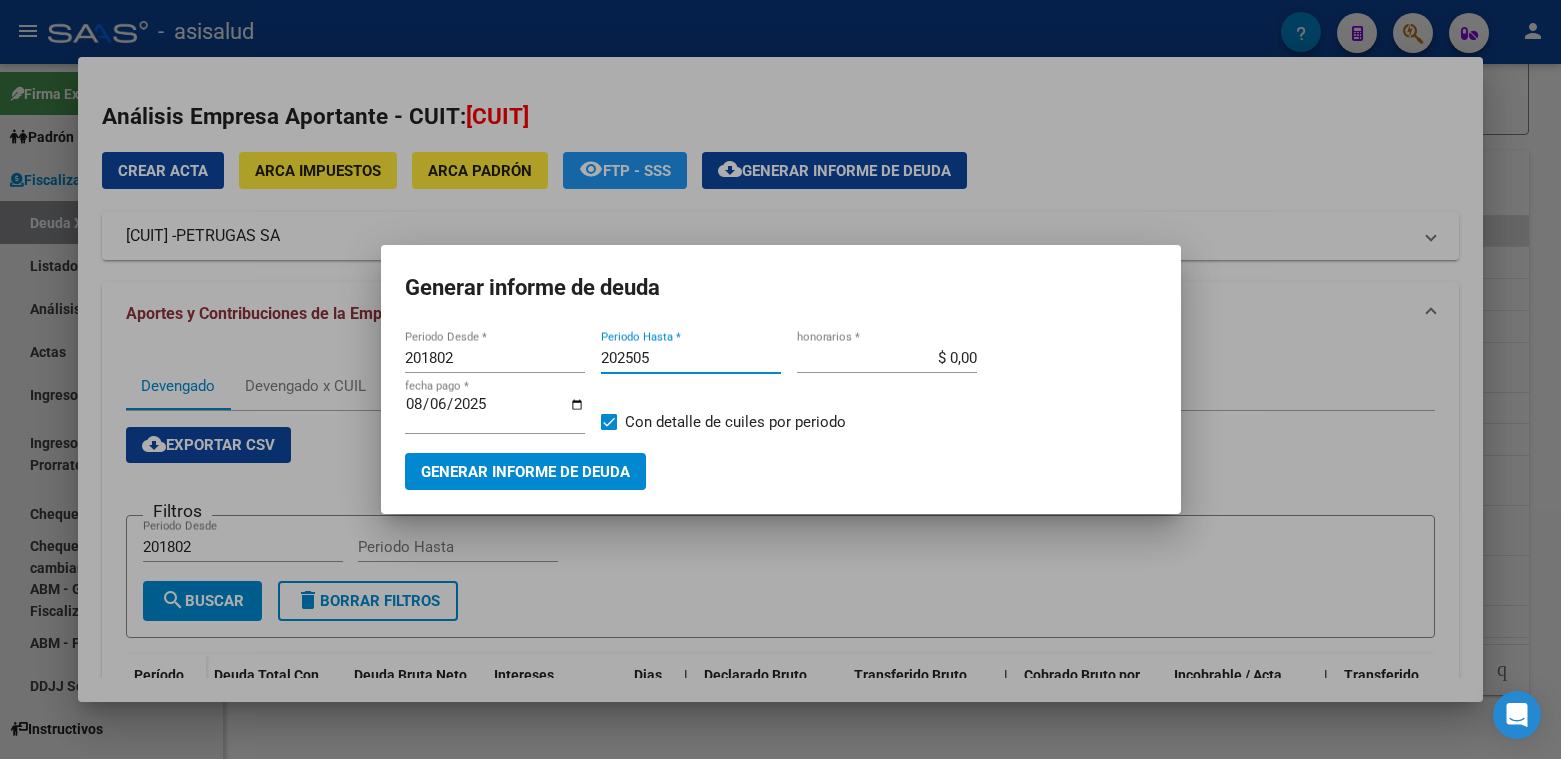 click on "202505" at bounding box center (691, 358) 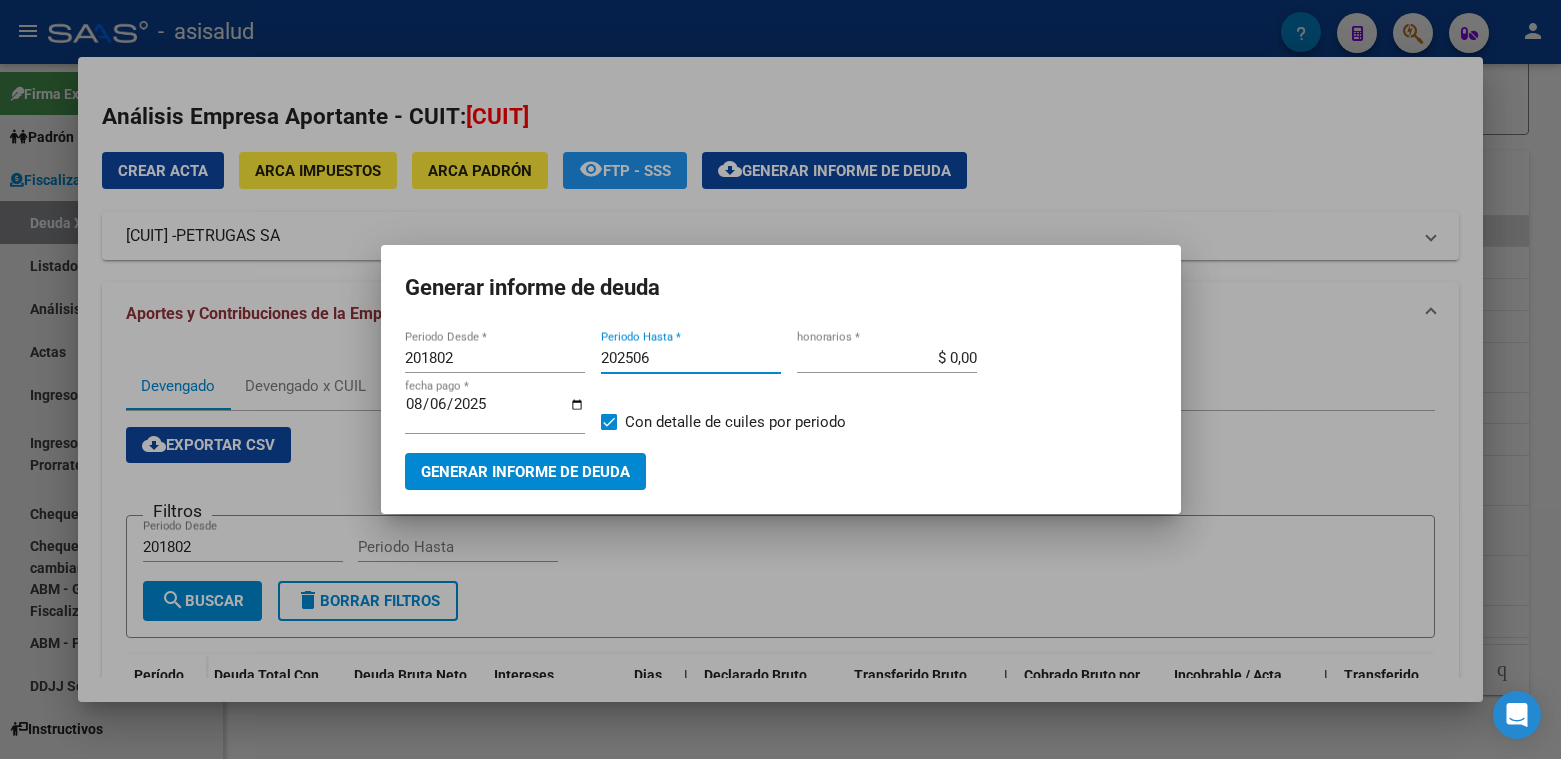 type on "202506" 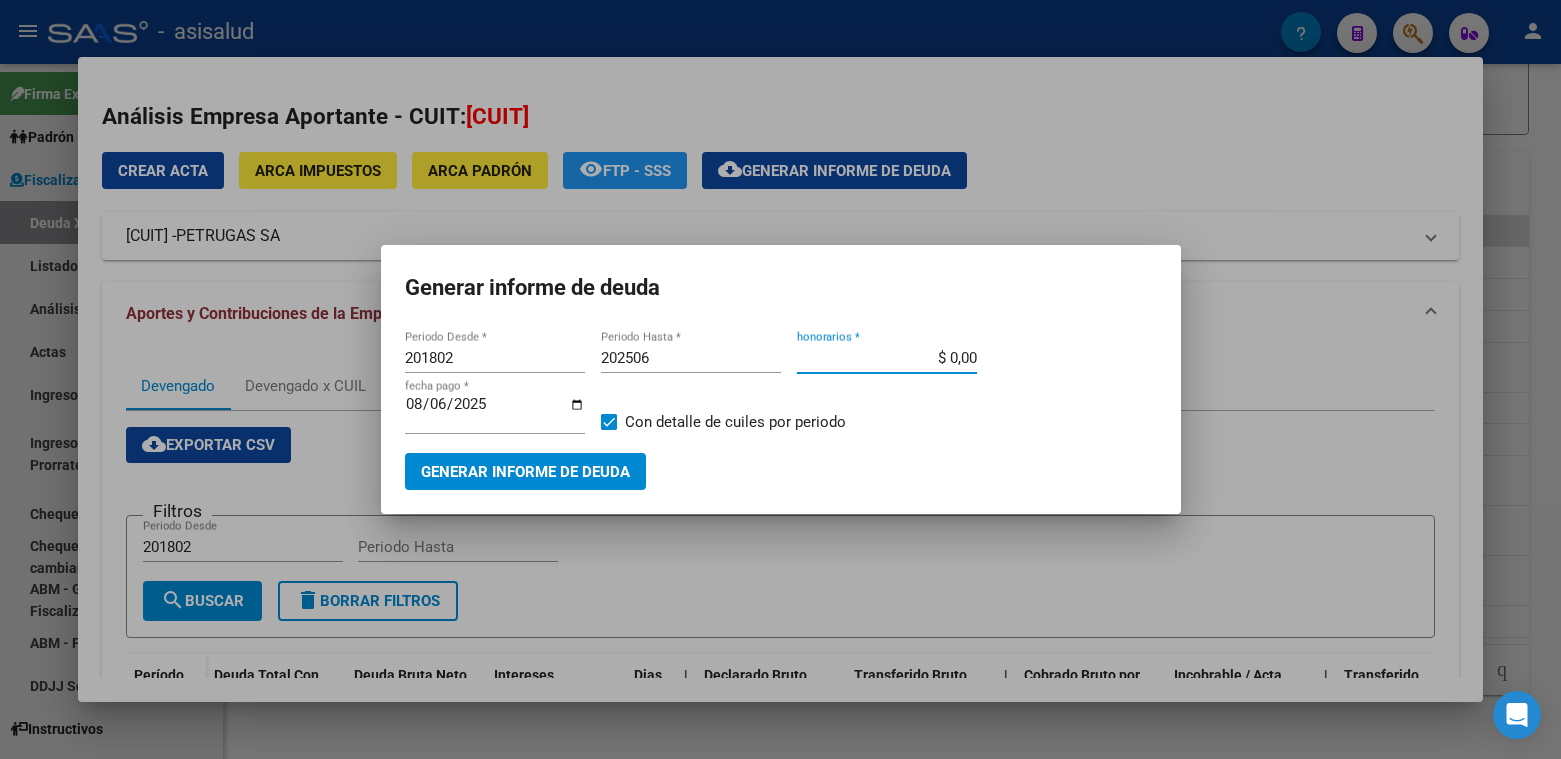 click on "$ 0,00" at bounding box center (887, 358) 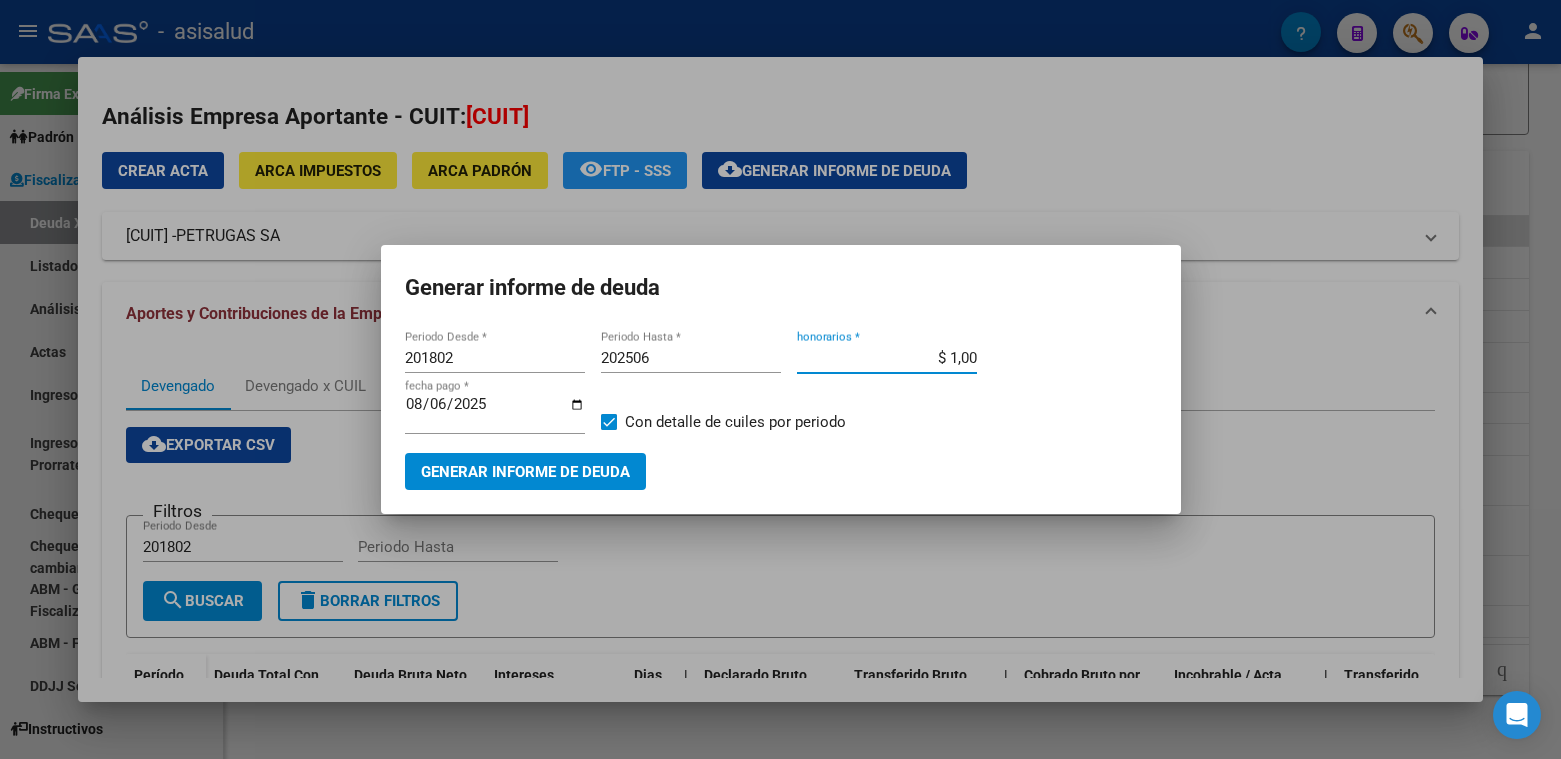 type on "$ 10,00" 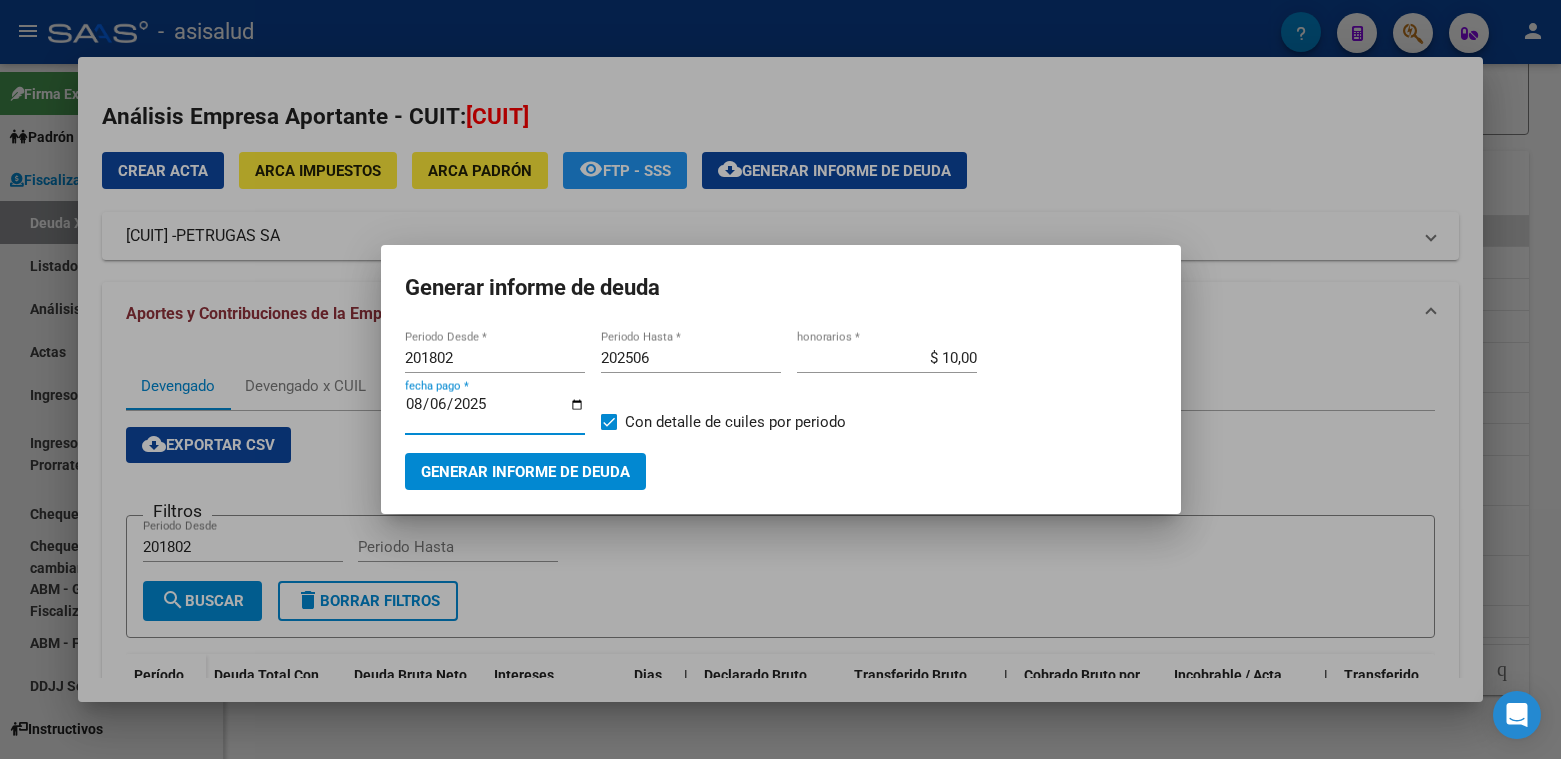 click on "2025-08-06" at bounding box center (495, 412) 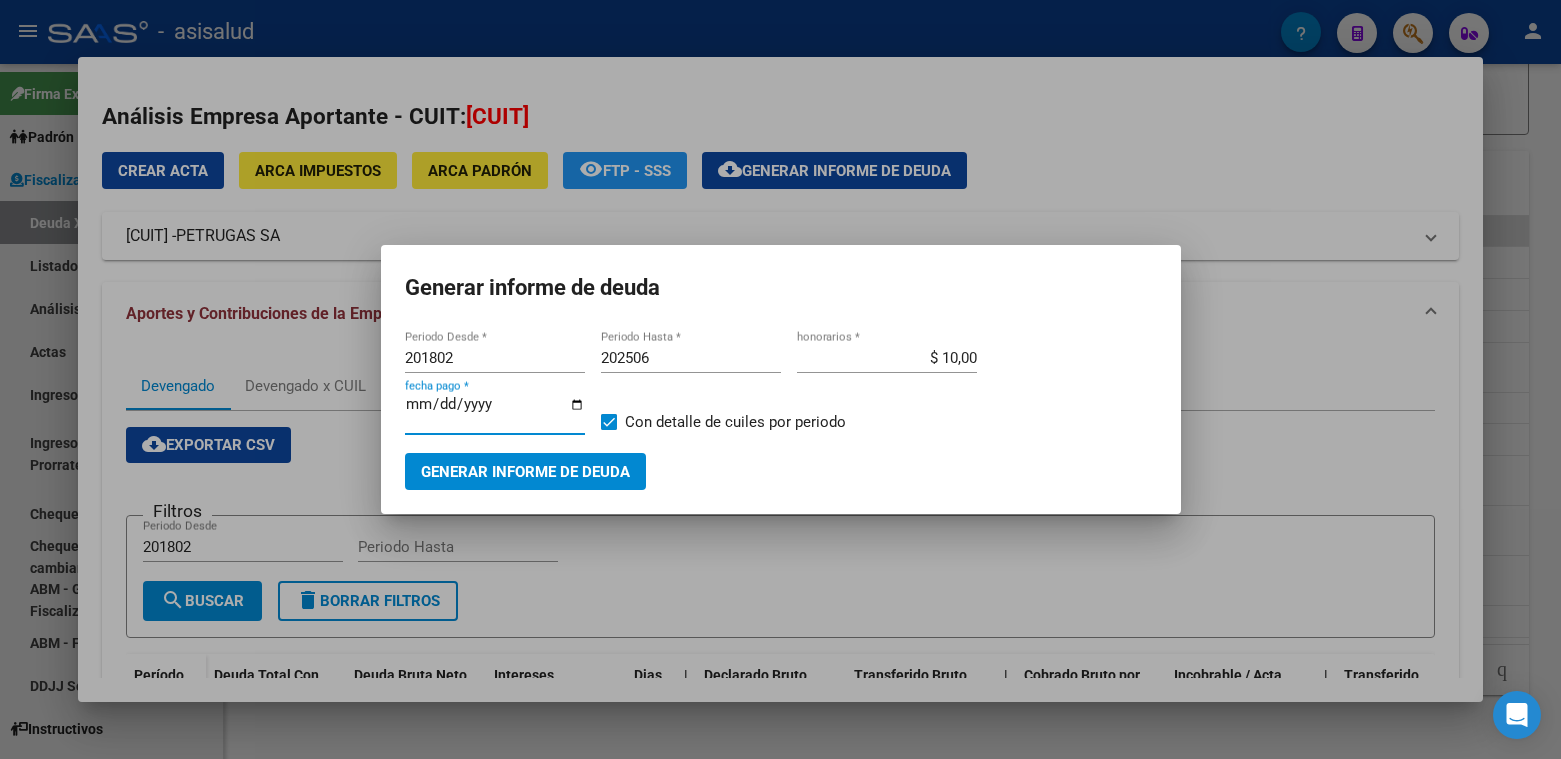 type on "2025-09-06" 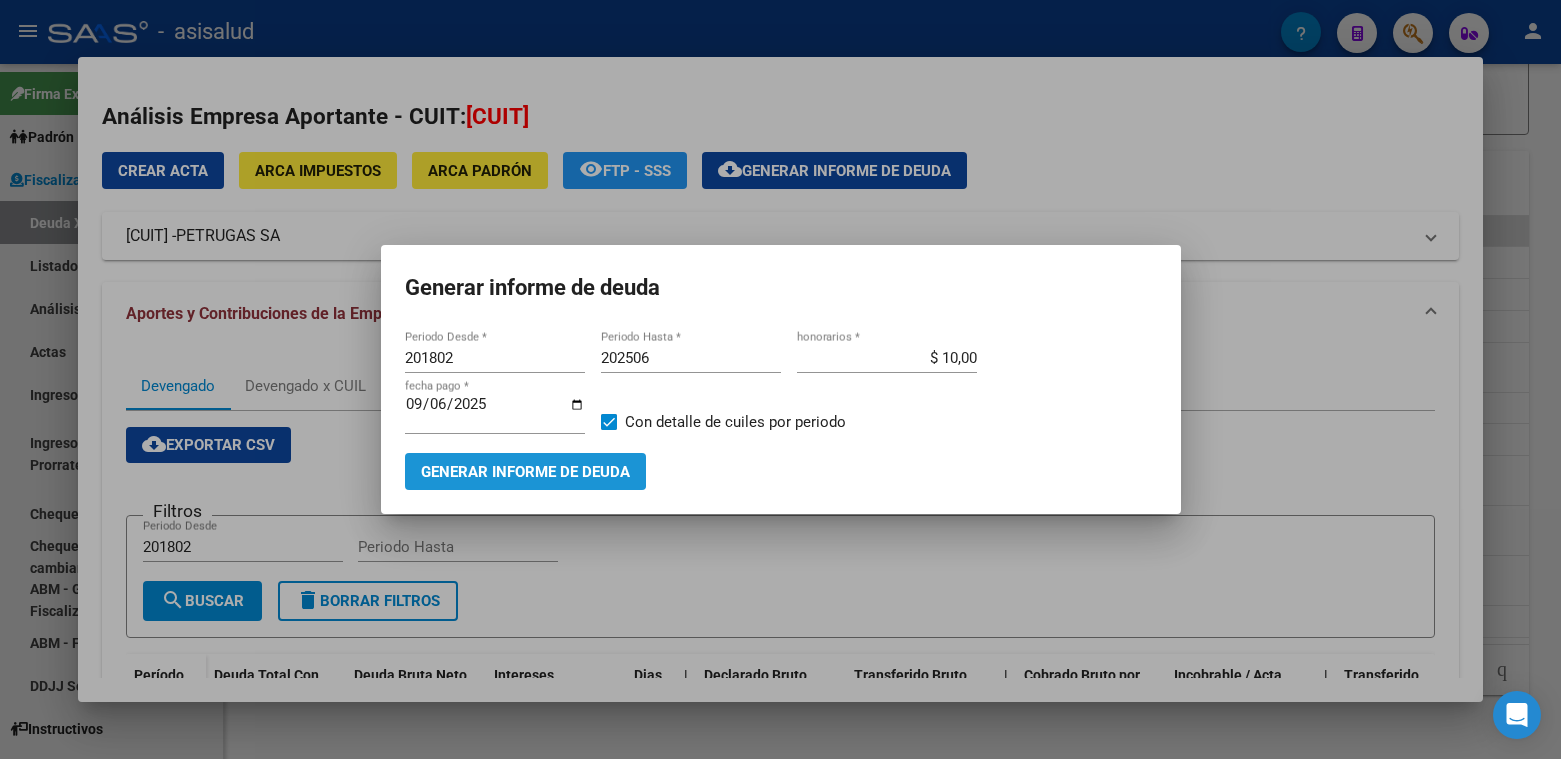 click on "Generar informe de deuda" at bounding box center (525, 472) 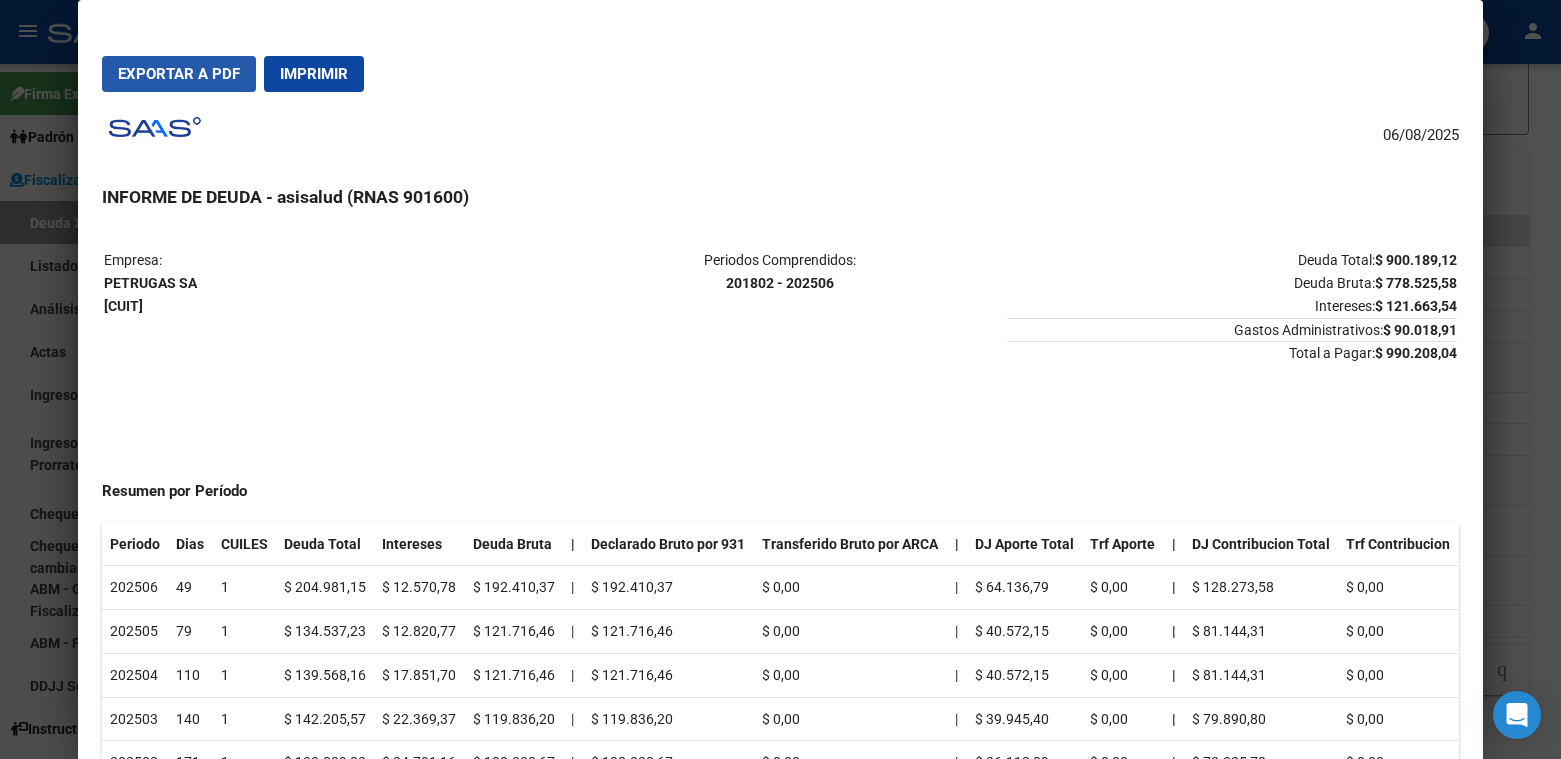 click on "Exportar a PDF" at bounding box center (179, 74) 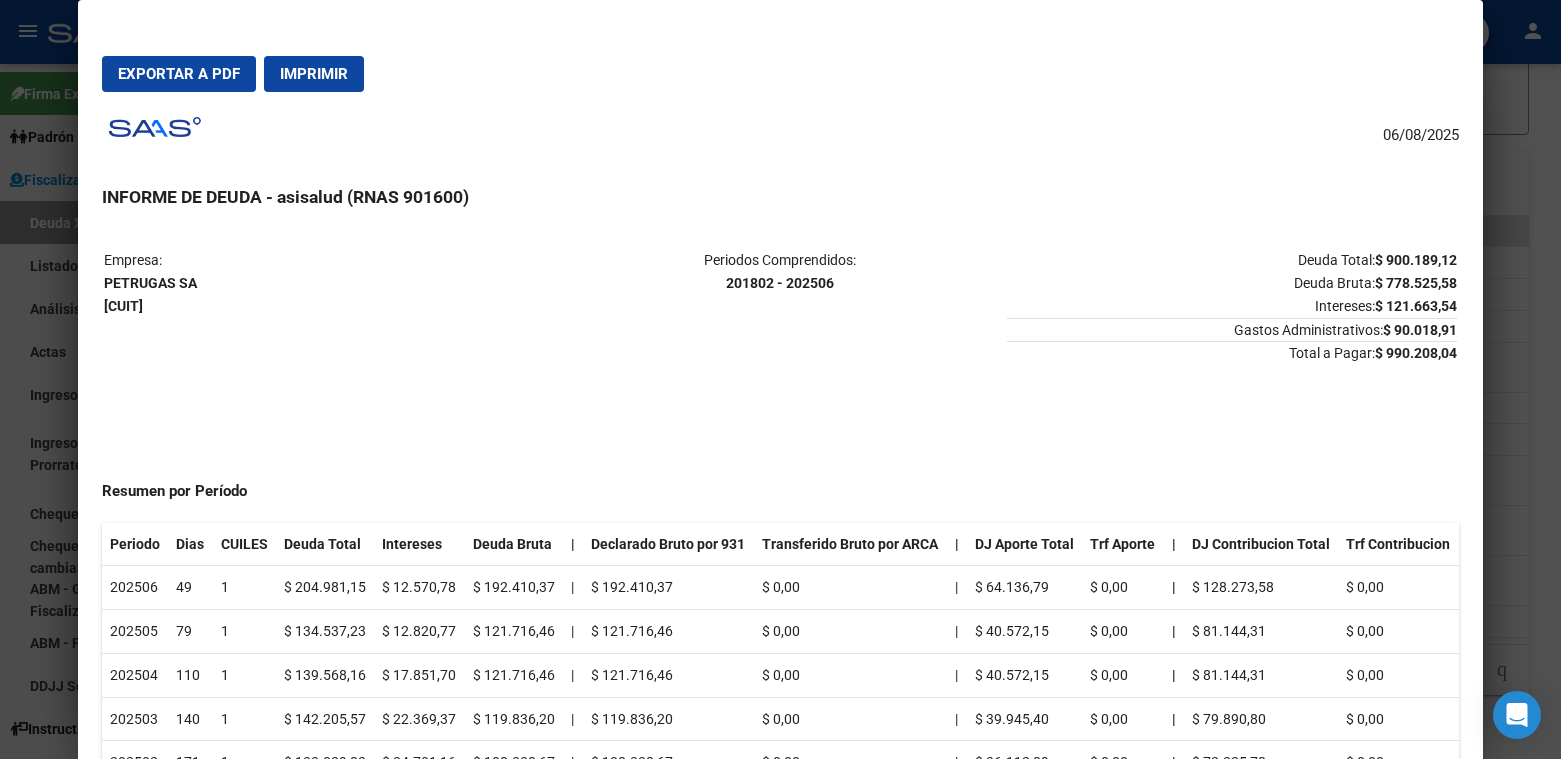 click at bounding box center [780, 379] 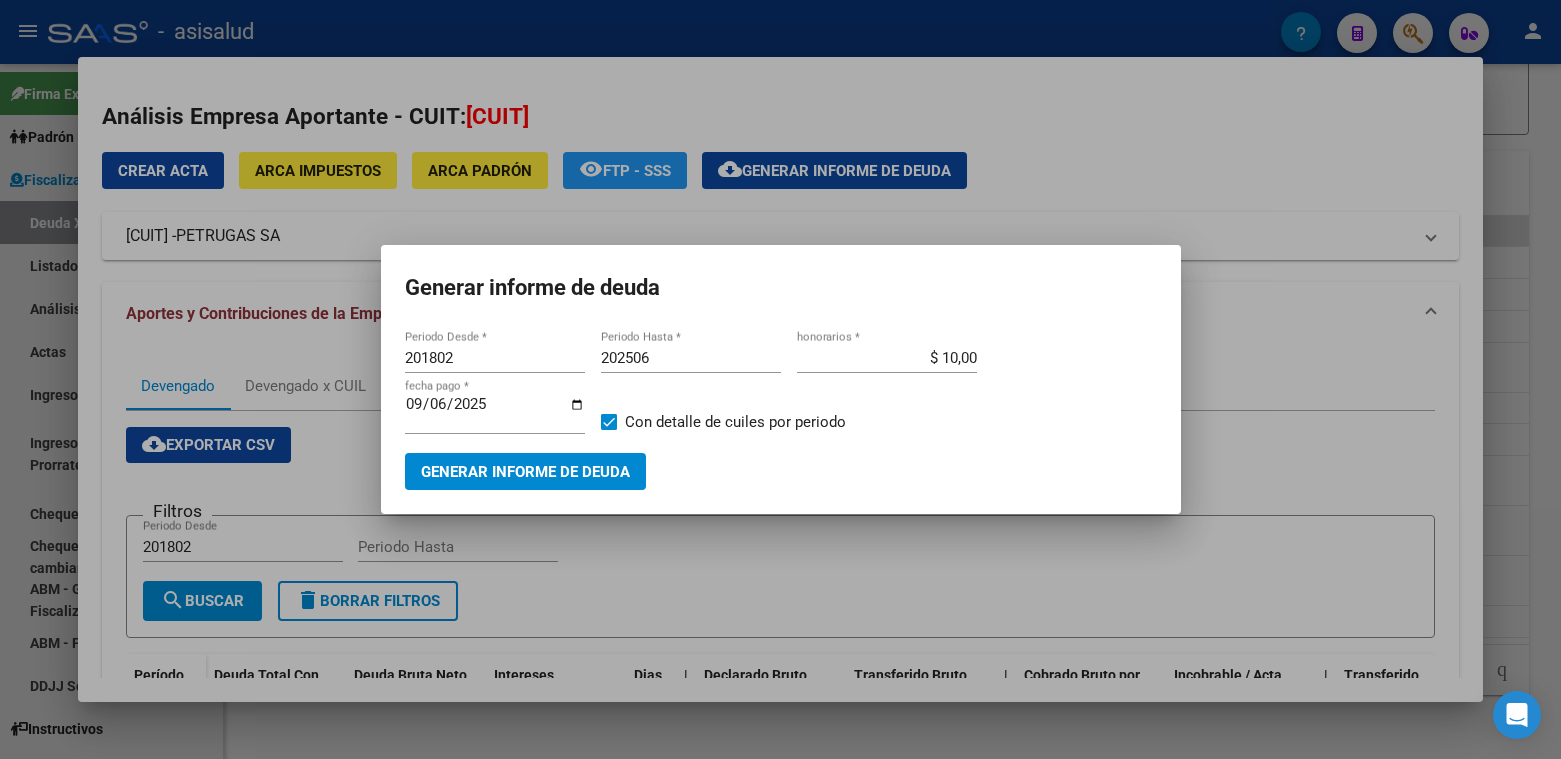 click at bounding box center [780, 379] 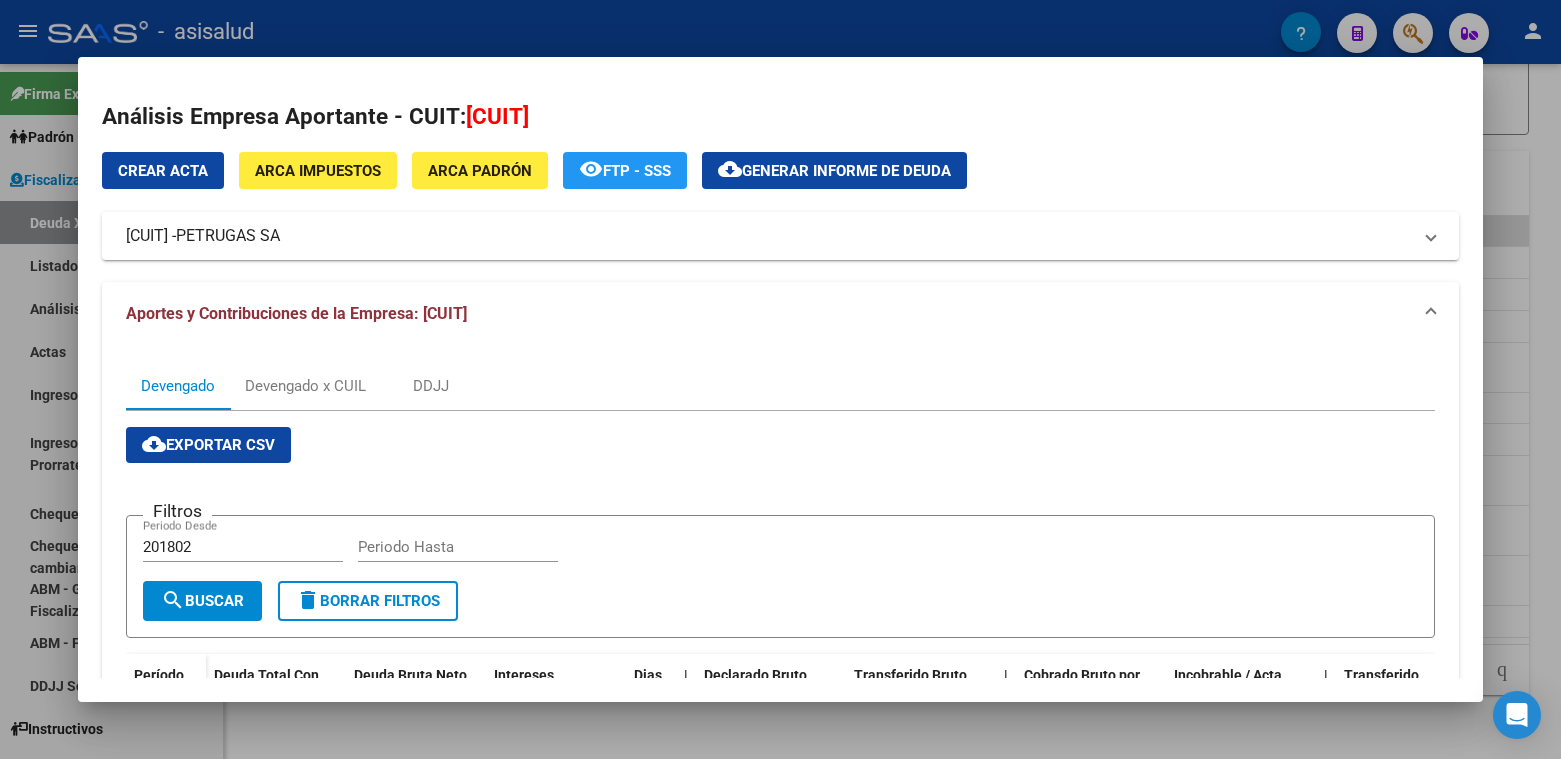 click at bounding box center (780, 379) 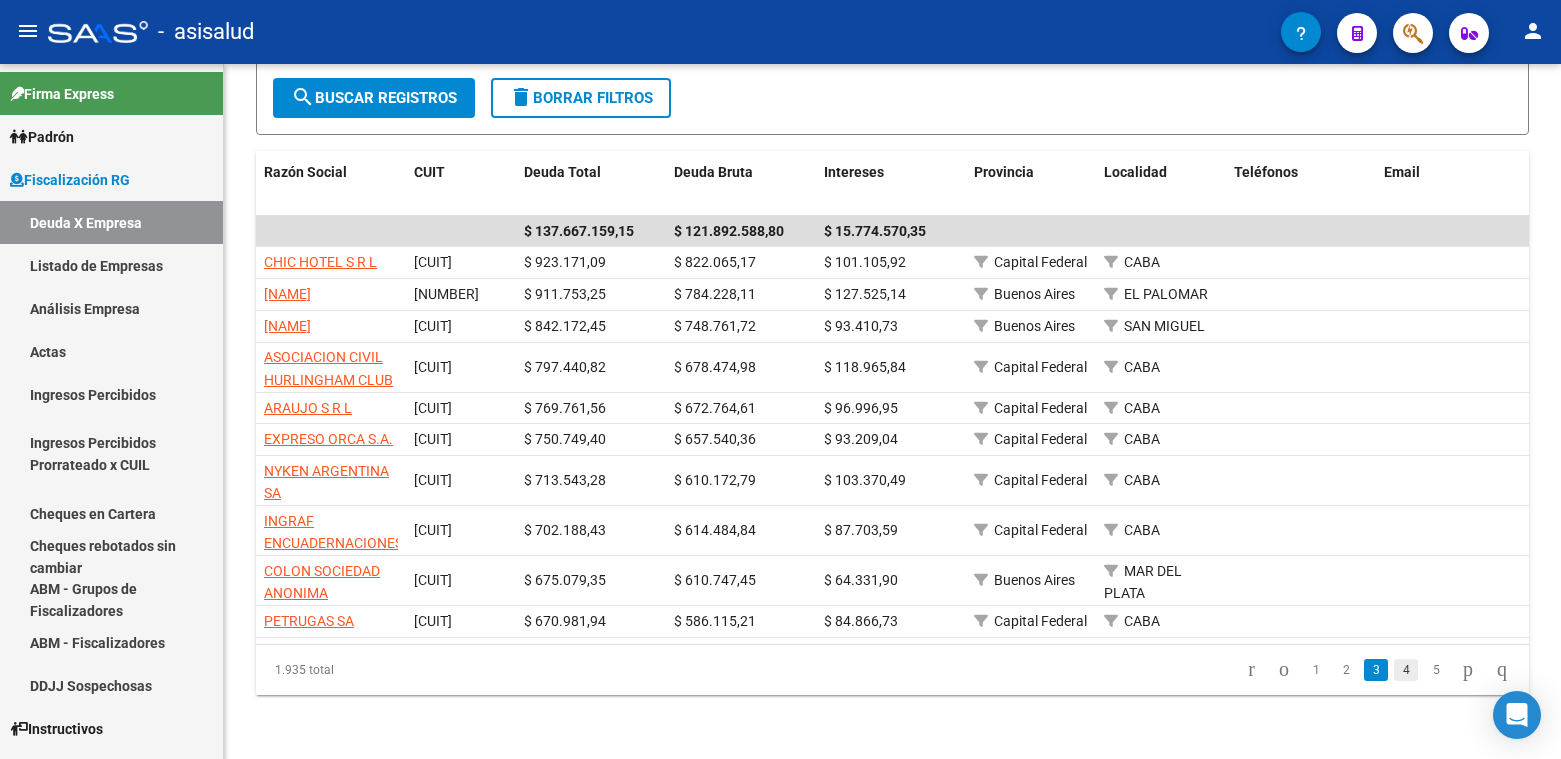click on "4" 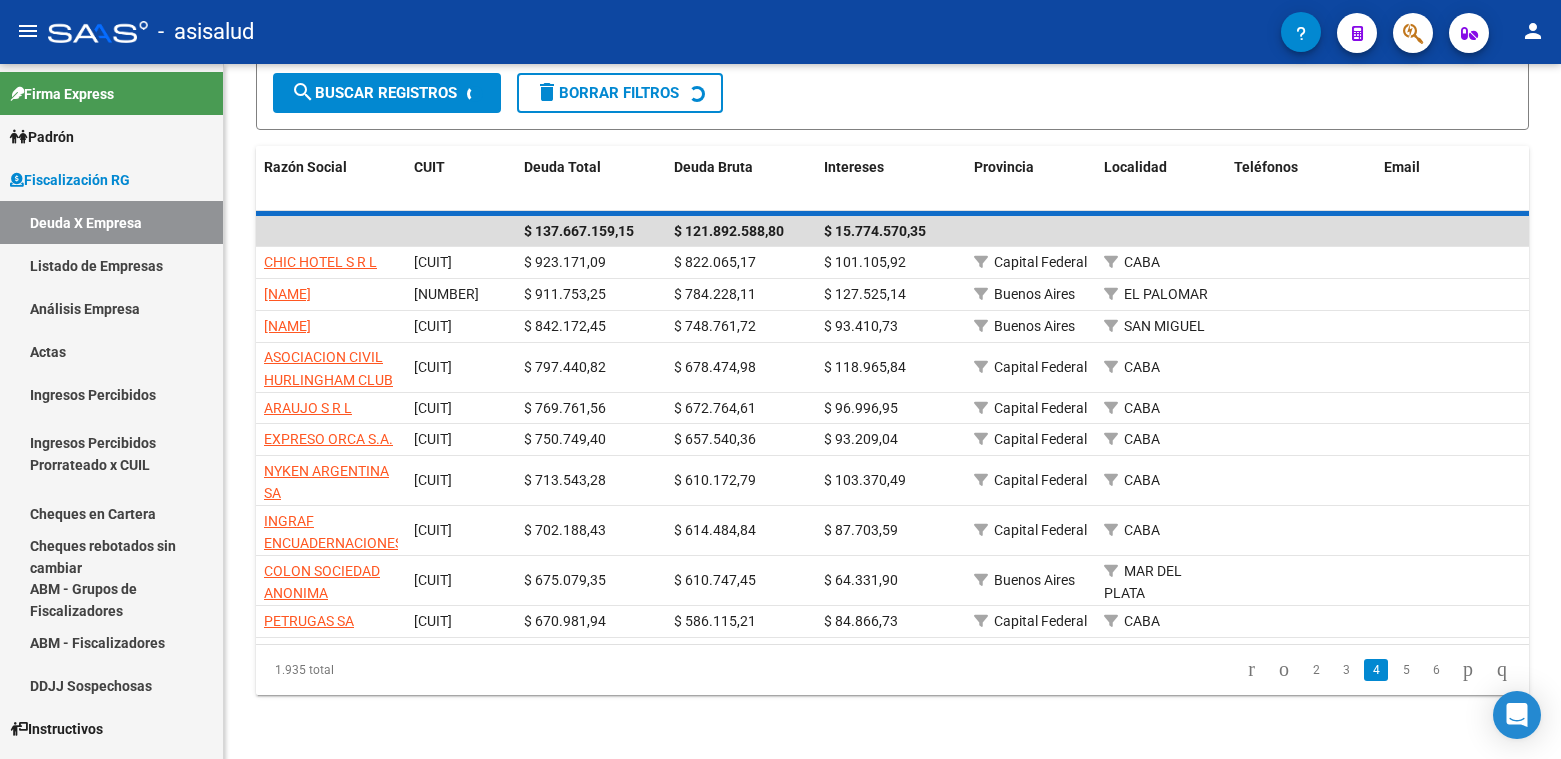 scroll, scrollTop: 315, scrollLeft: 0, axis: vertical 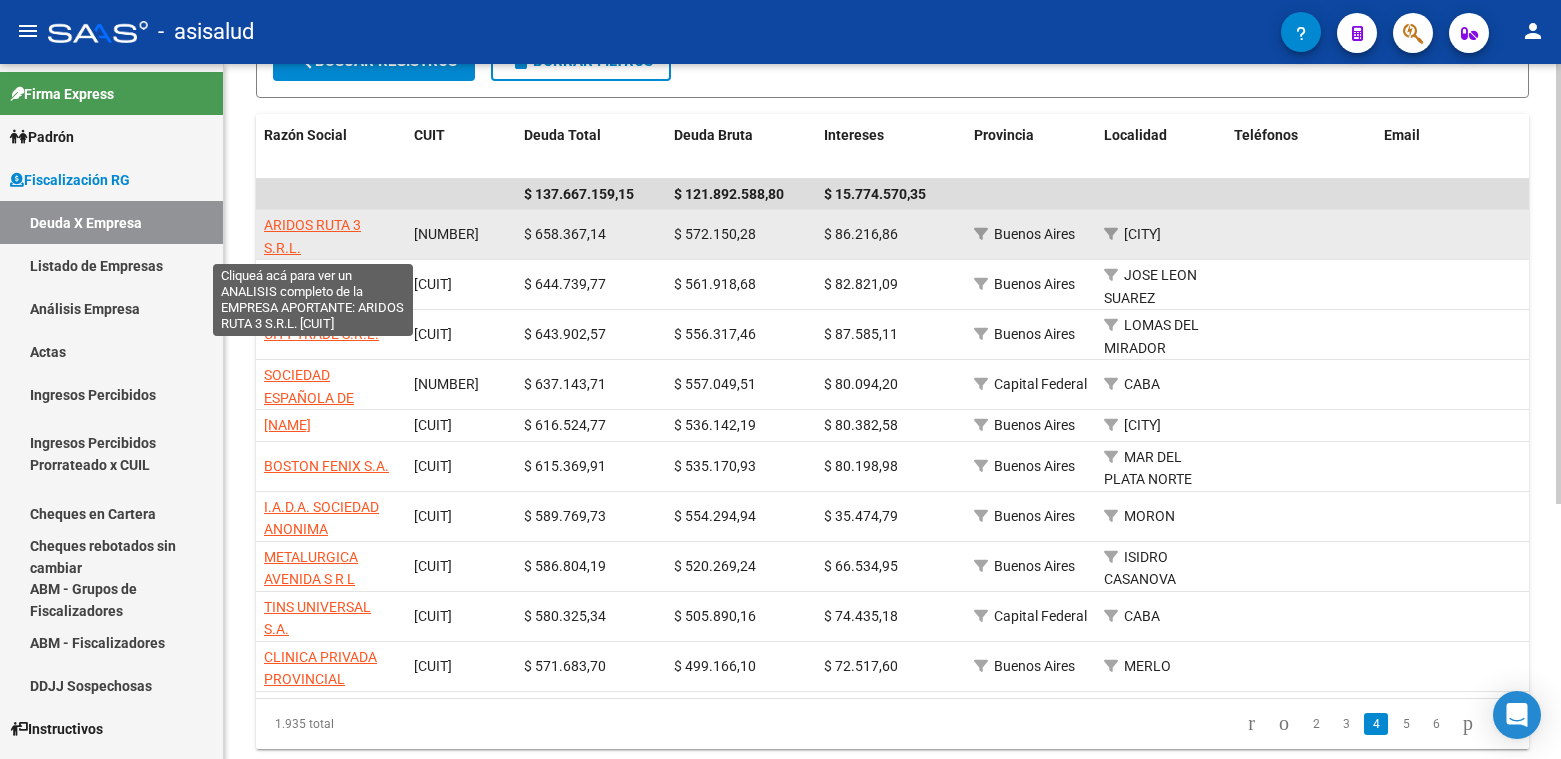 click on "ARIDOS RUTA 3 S.R.L." 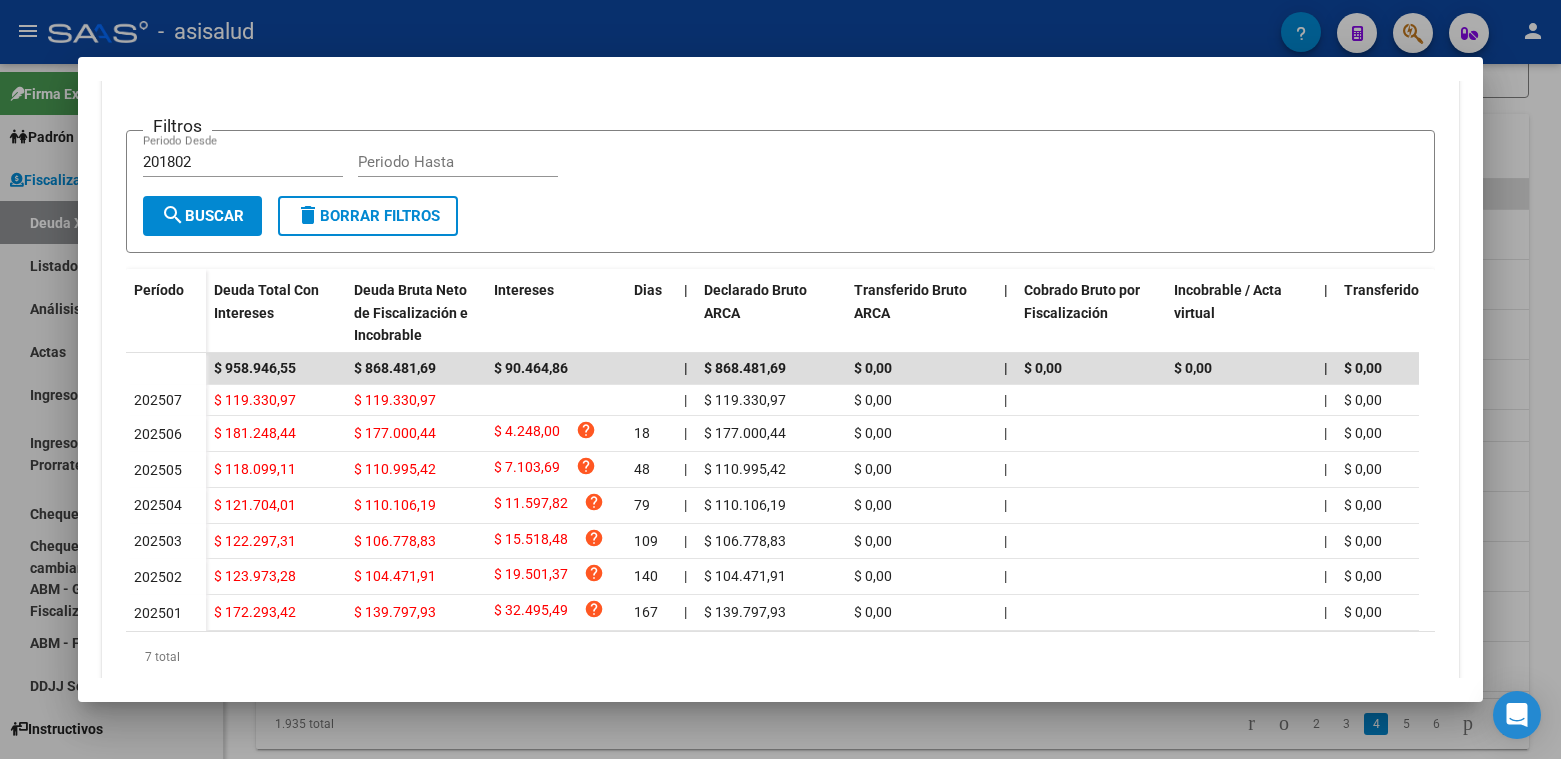 scroll, scrollTop: 400, scrollLeft: 0, axis: vertical 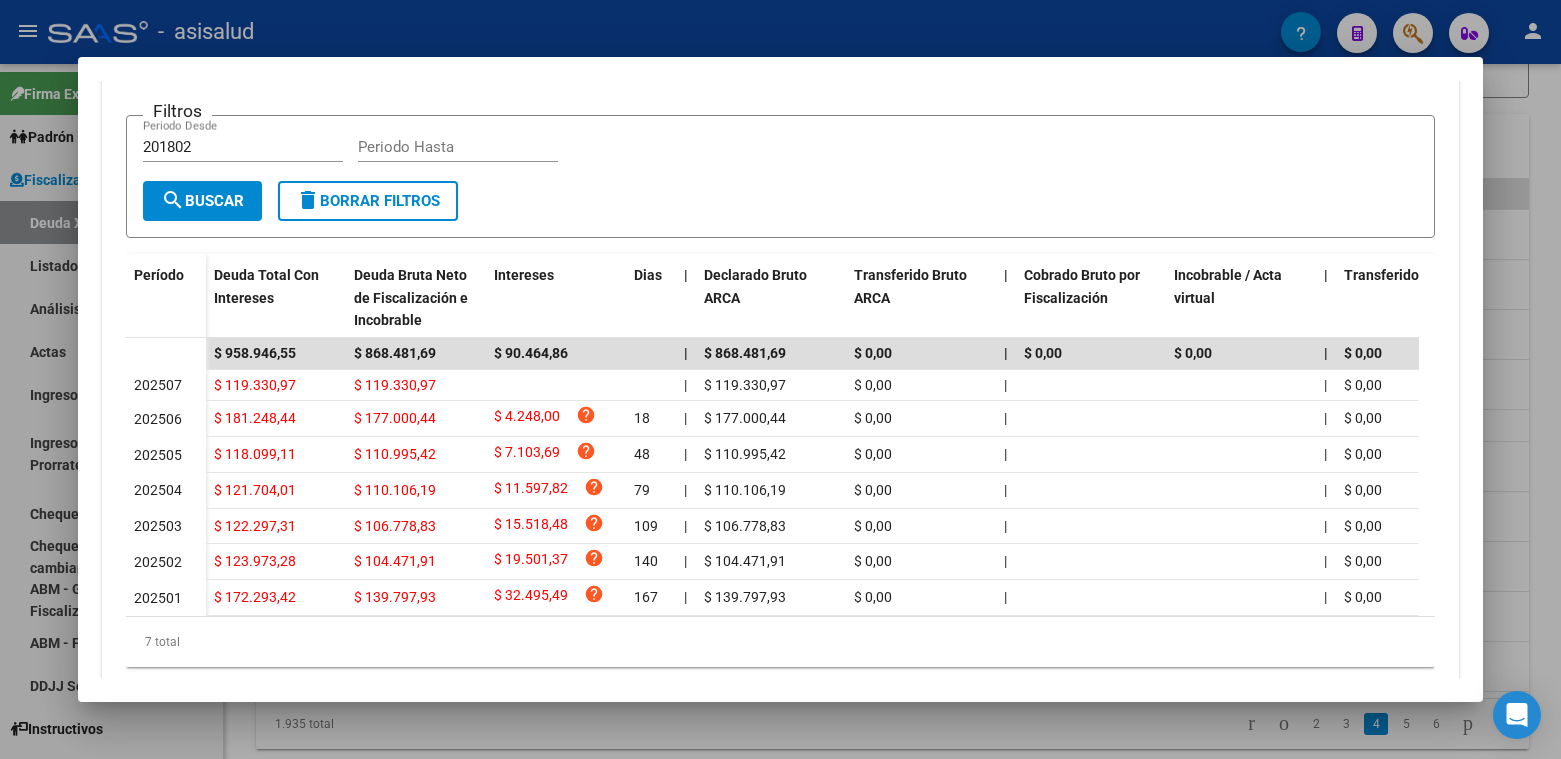 drag, startPoint x: 530, startPoint y: 207, endPoint x: 606, endPoint y: 226, distance: 78.339005 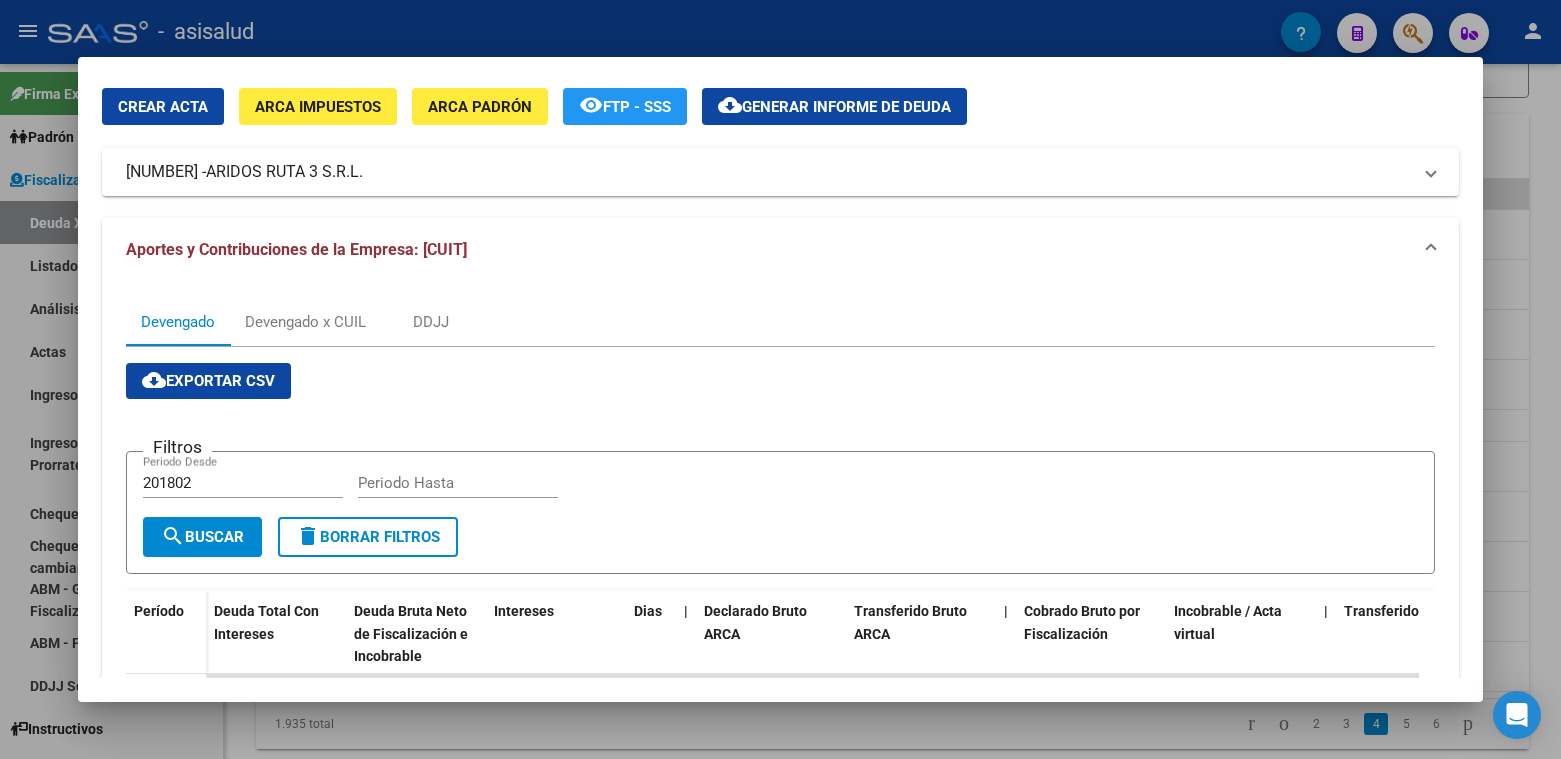 scroll, scrollTop: 0, scrollLeft: 0, axis: both 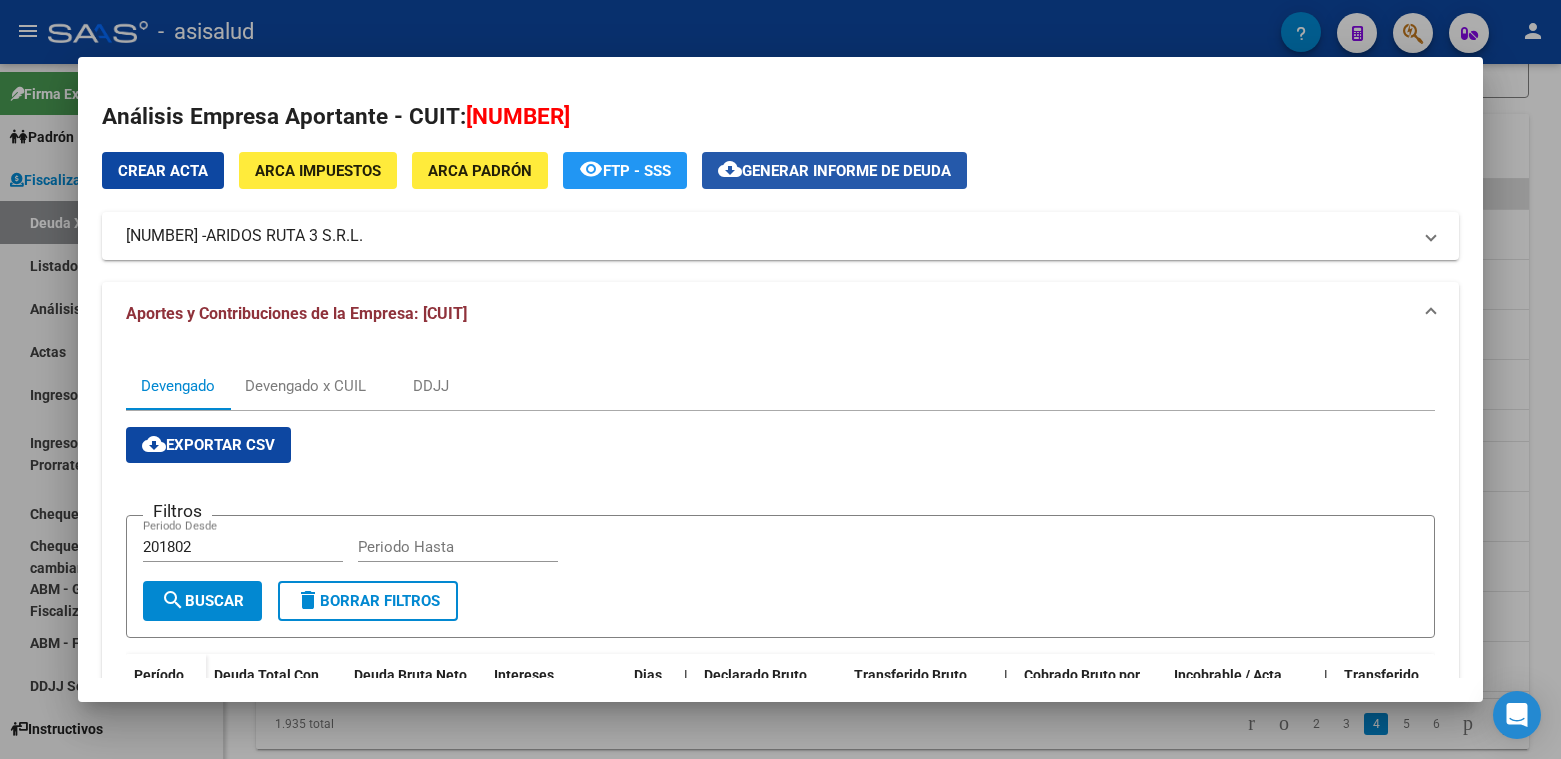 click on "Generar informe de deuda" 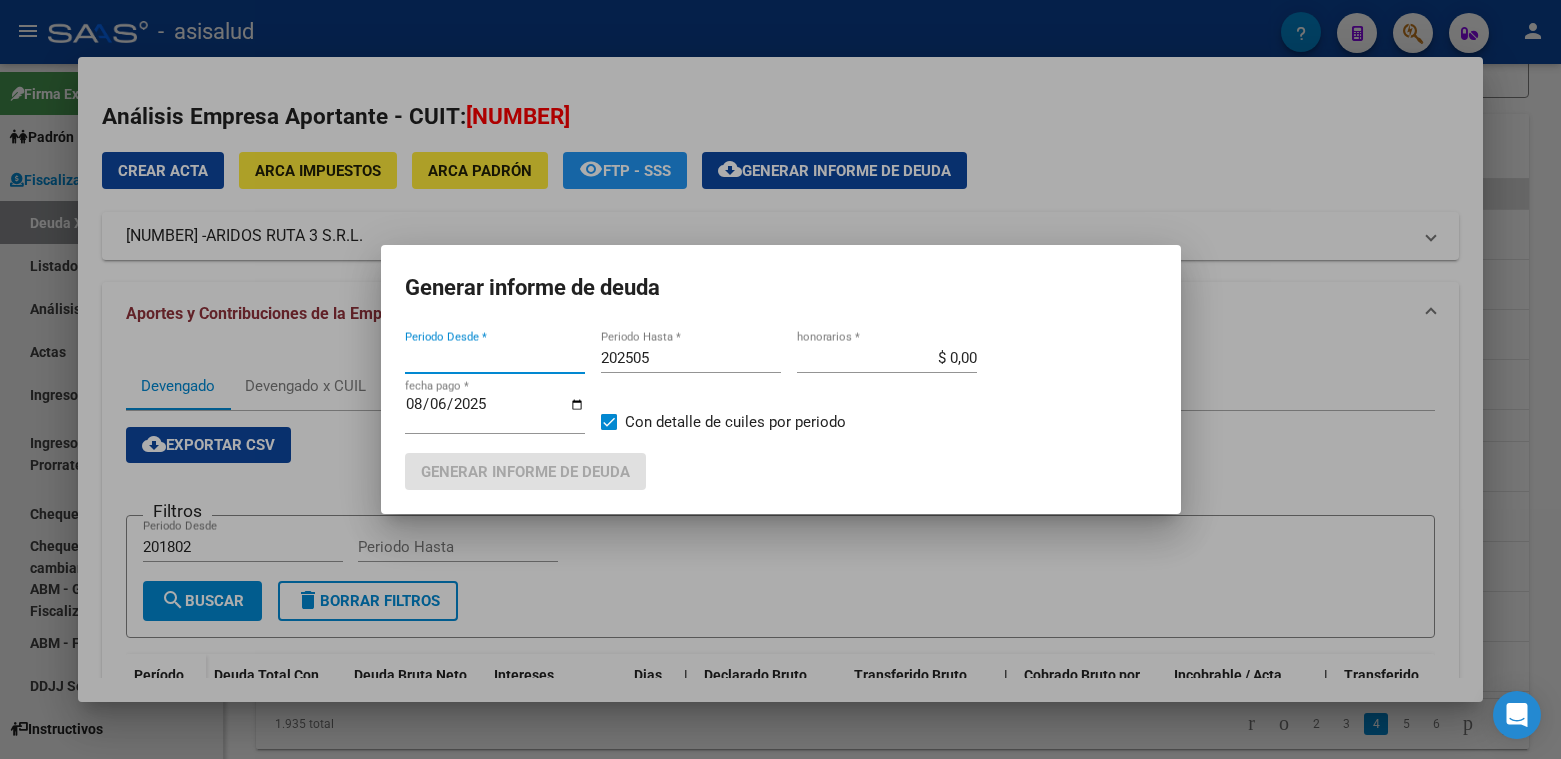 type on "201802" 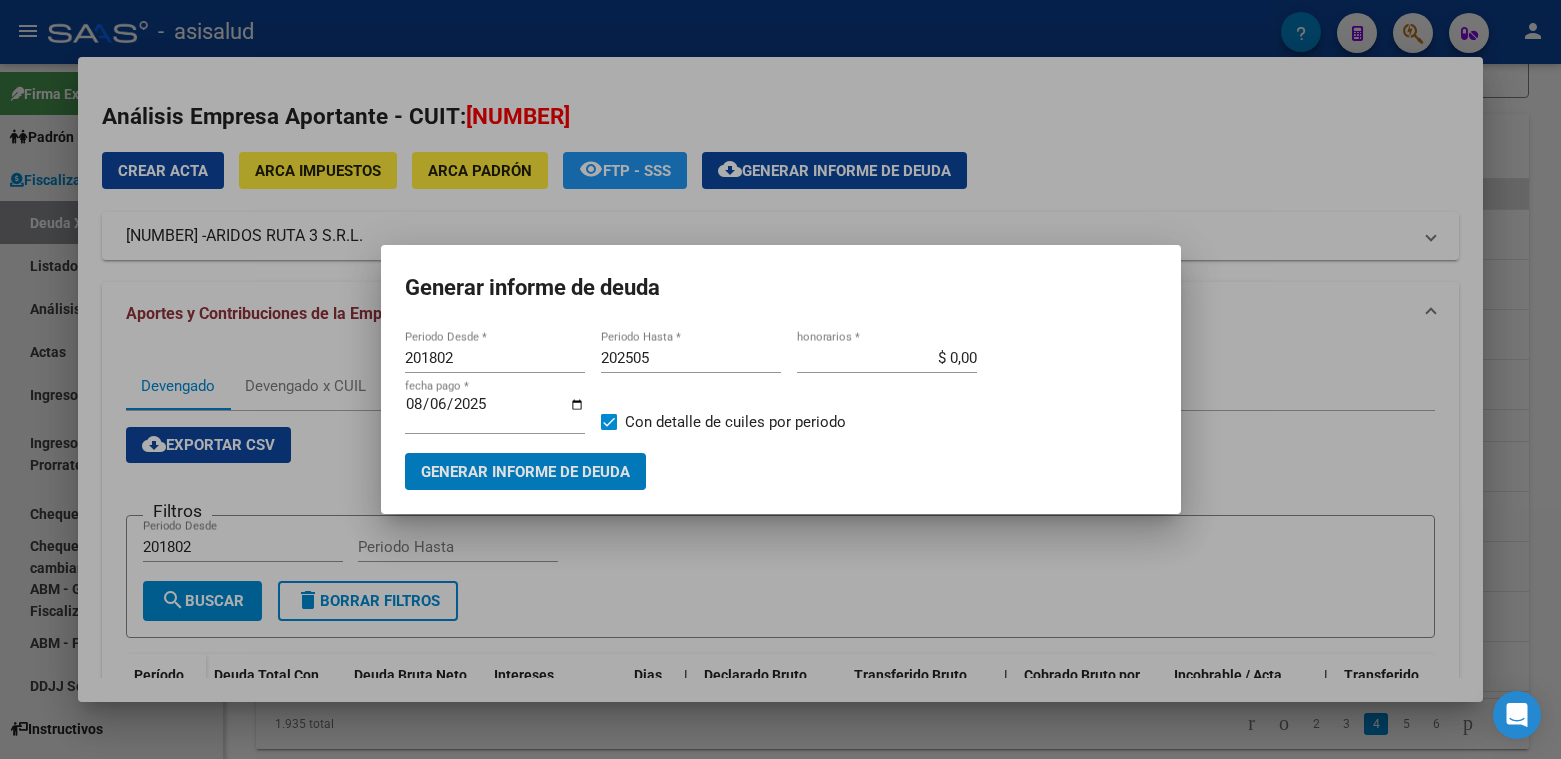click on "202505" at bounding box center [691, 358] 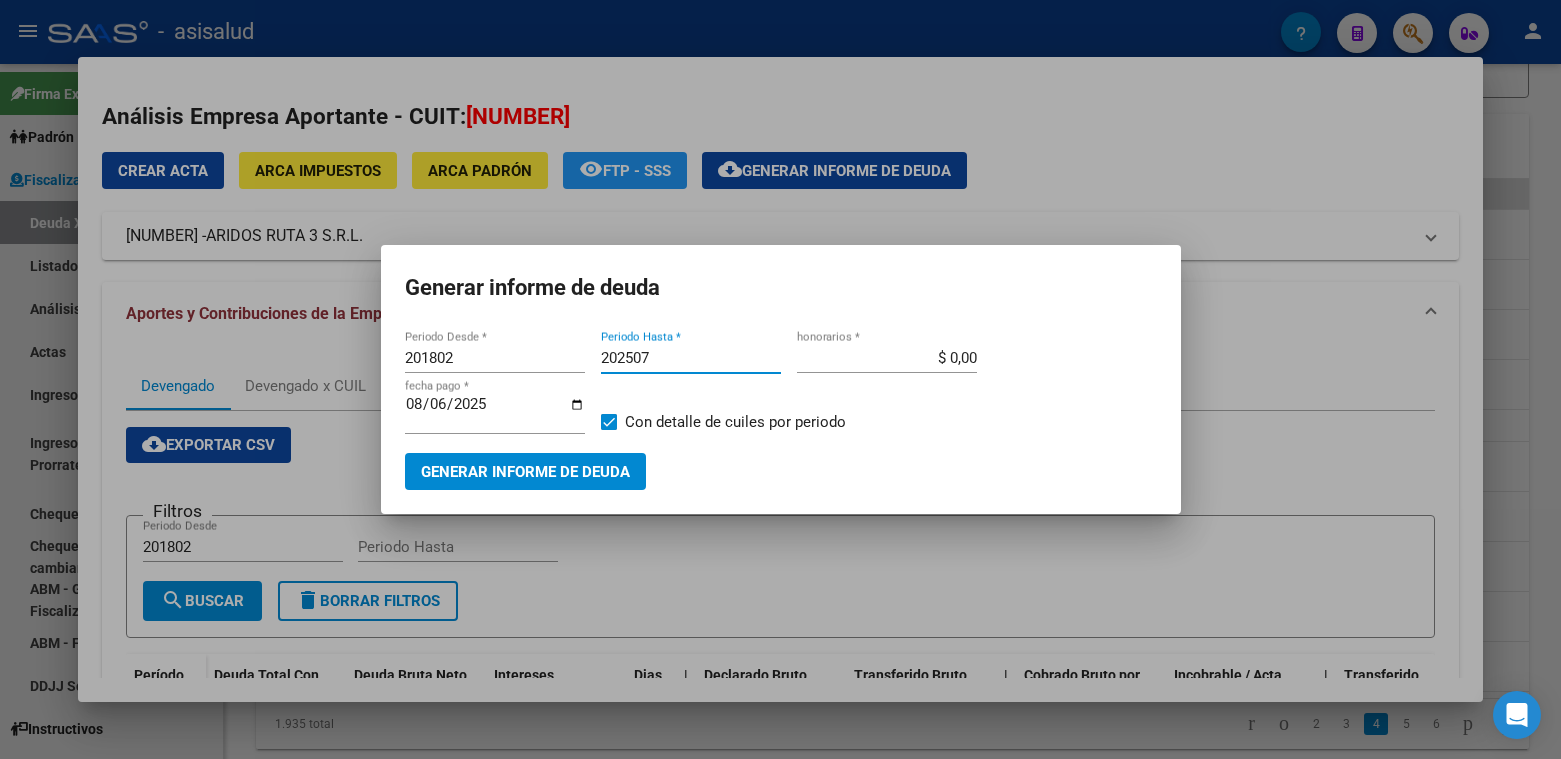 type on "202507" 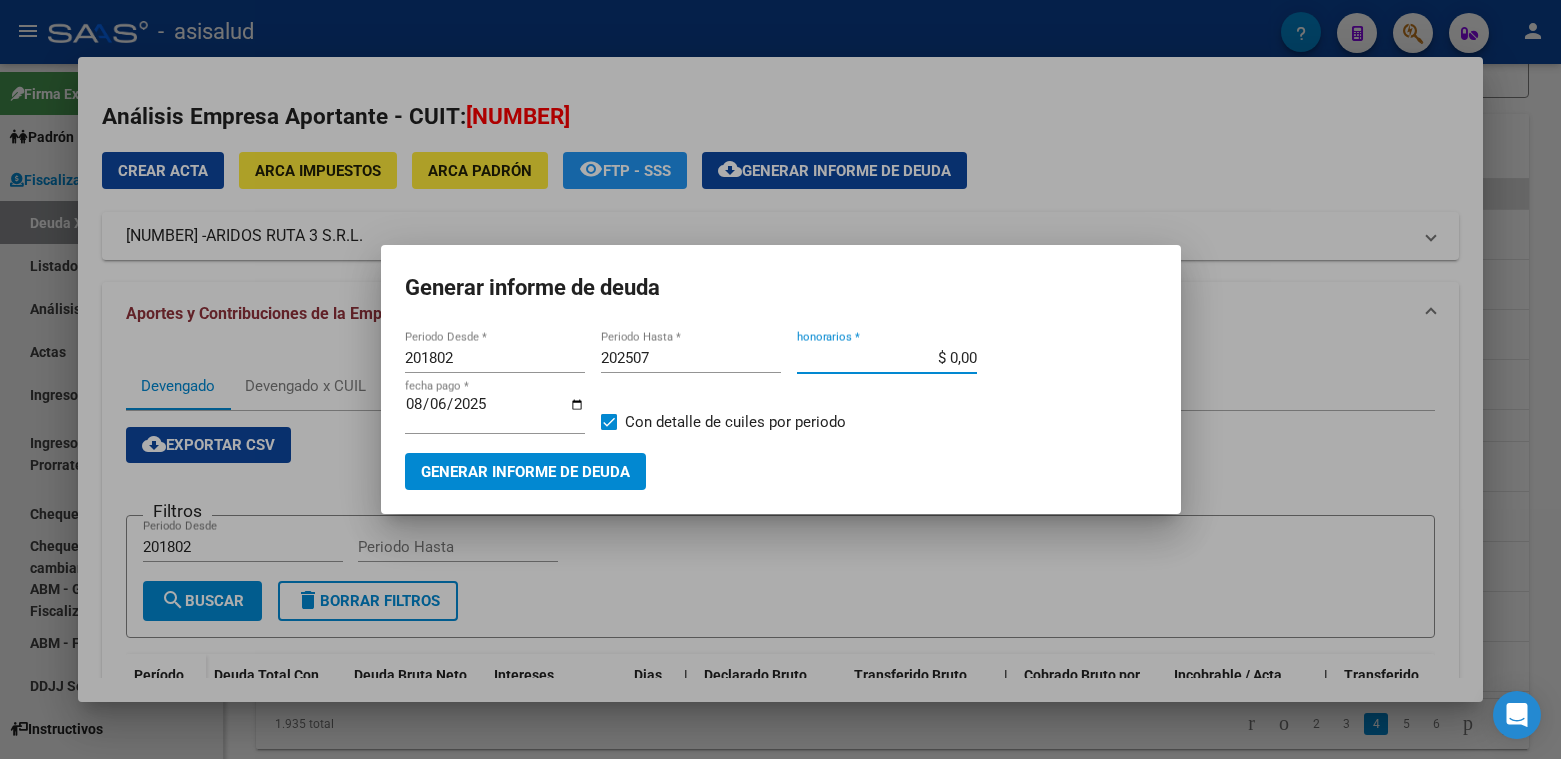 click on "$ 0,00" at bounding box center [887, 358] 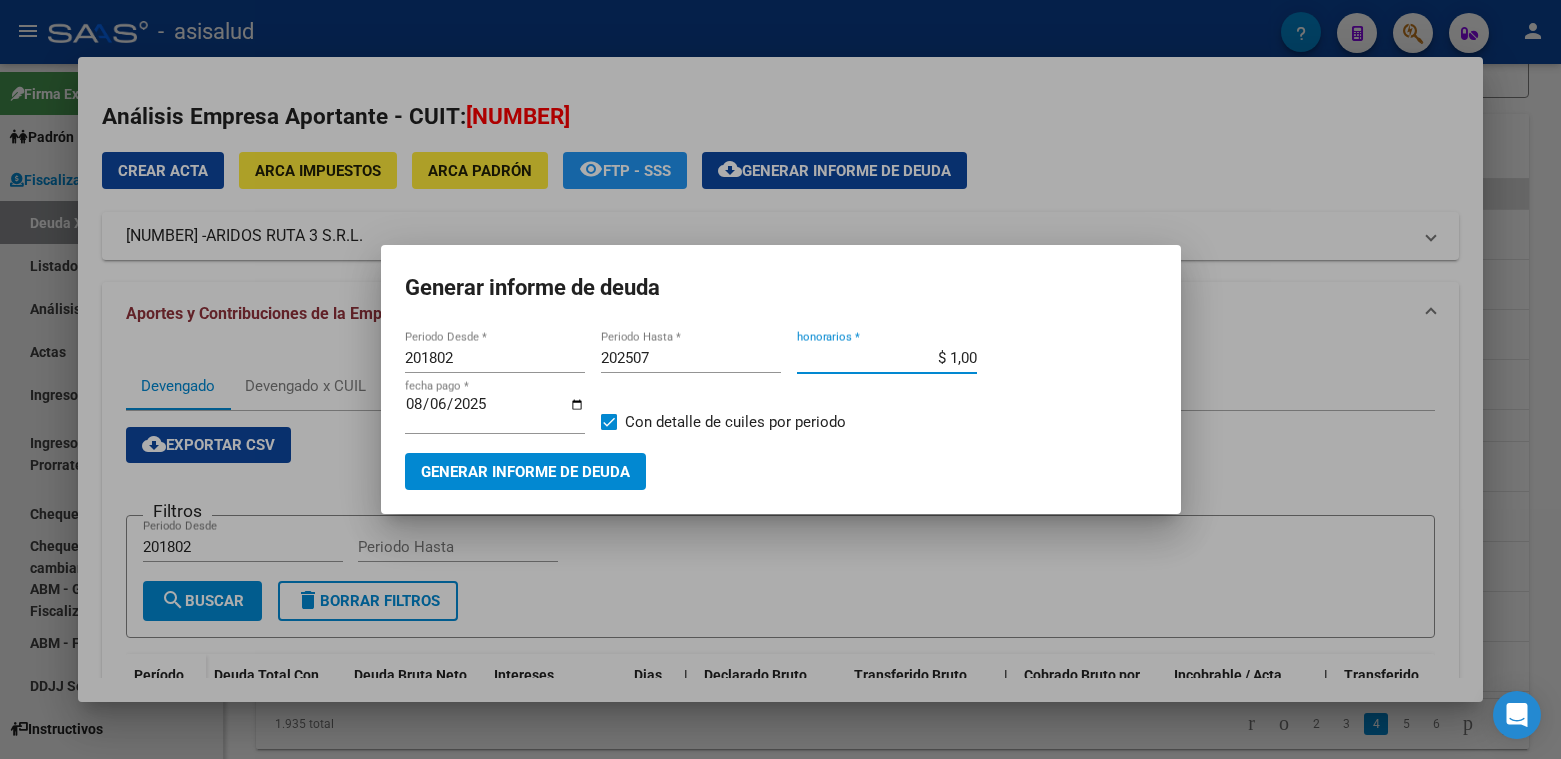 type on "$ 10,00" 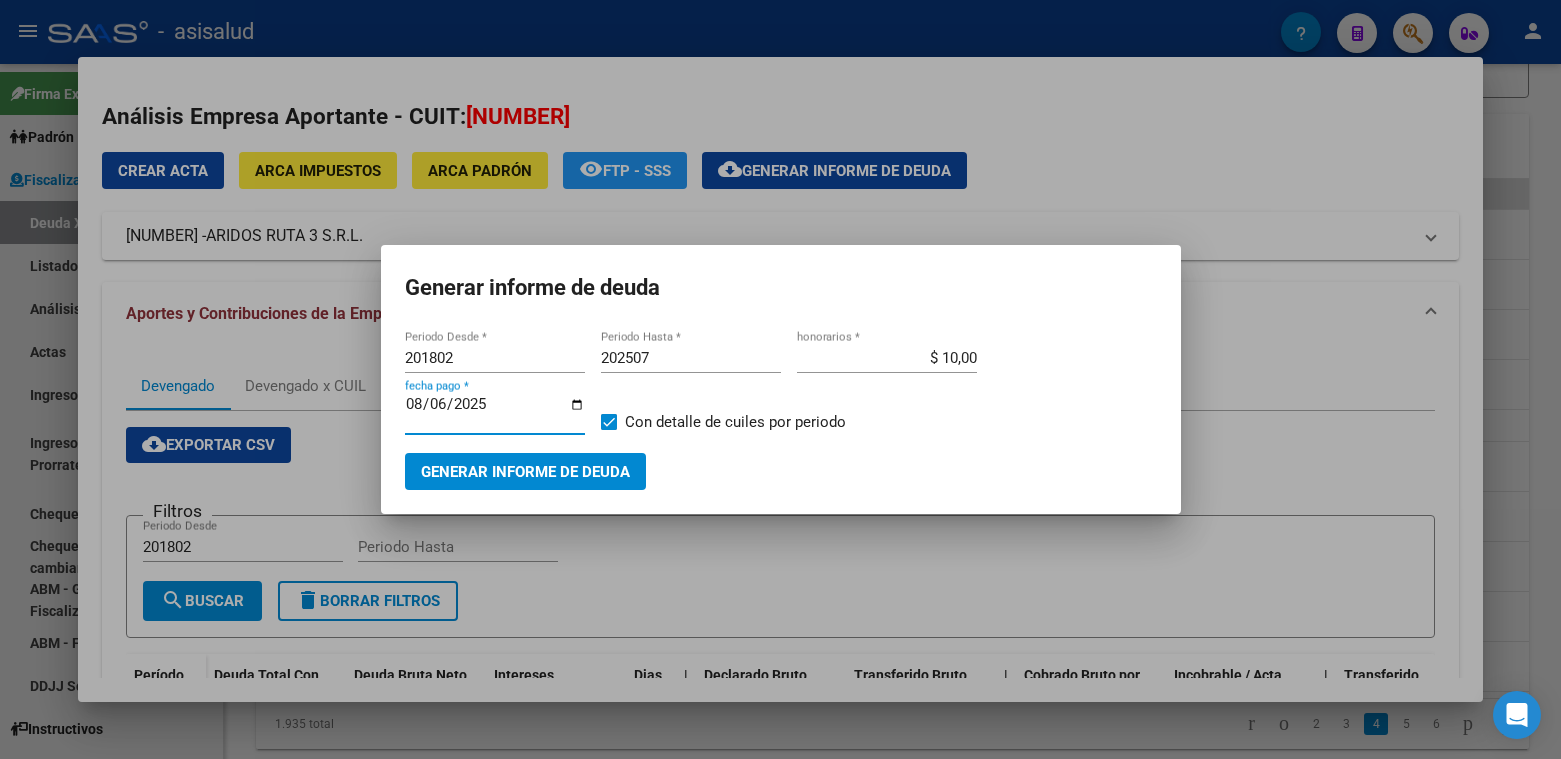 click on "2025-08-06" at bounding box center (495, 412) 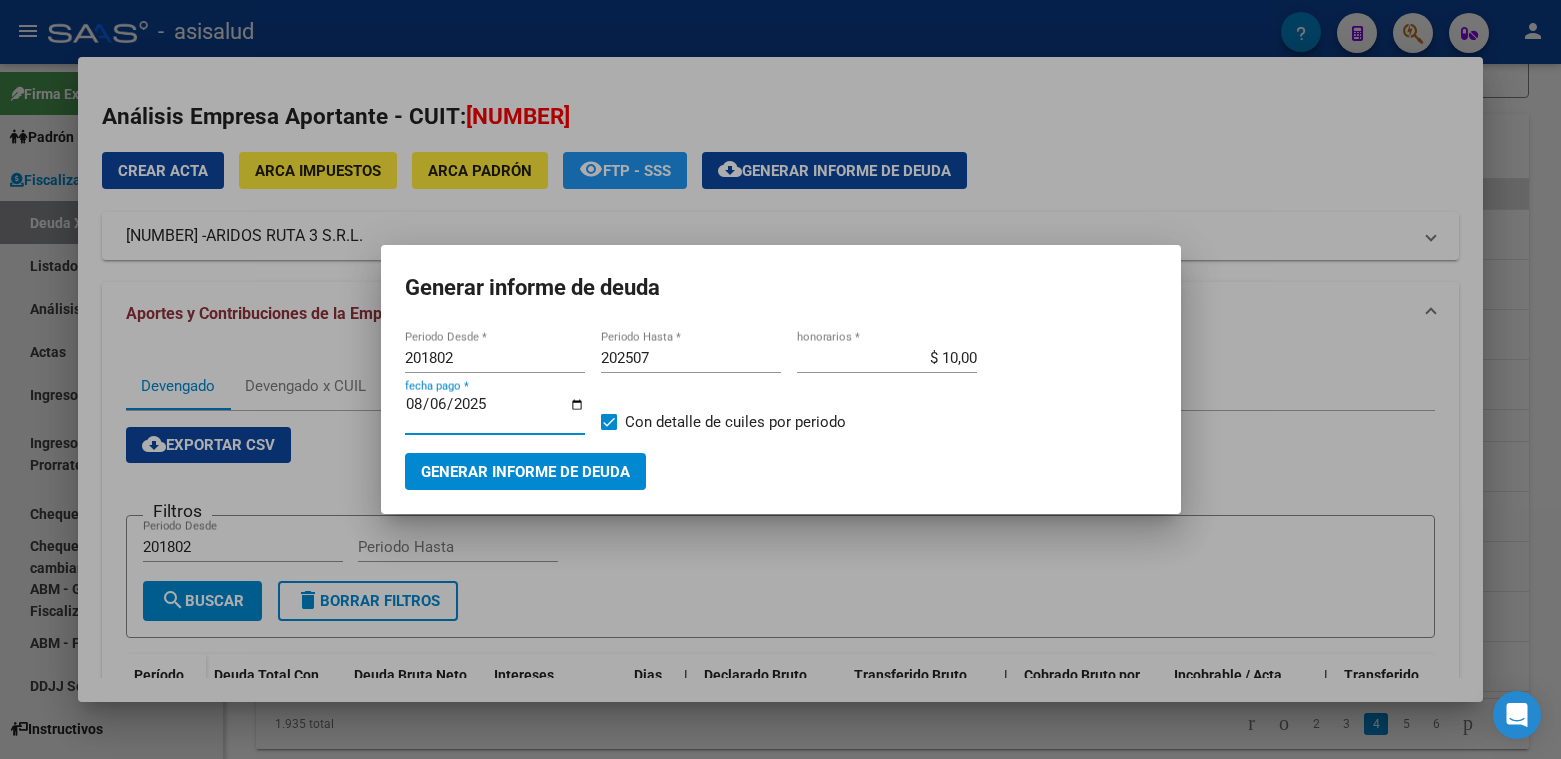 type on "2025-09-06" 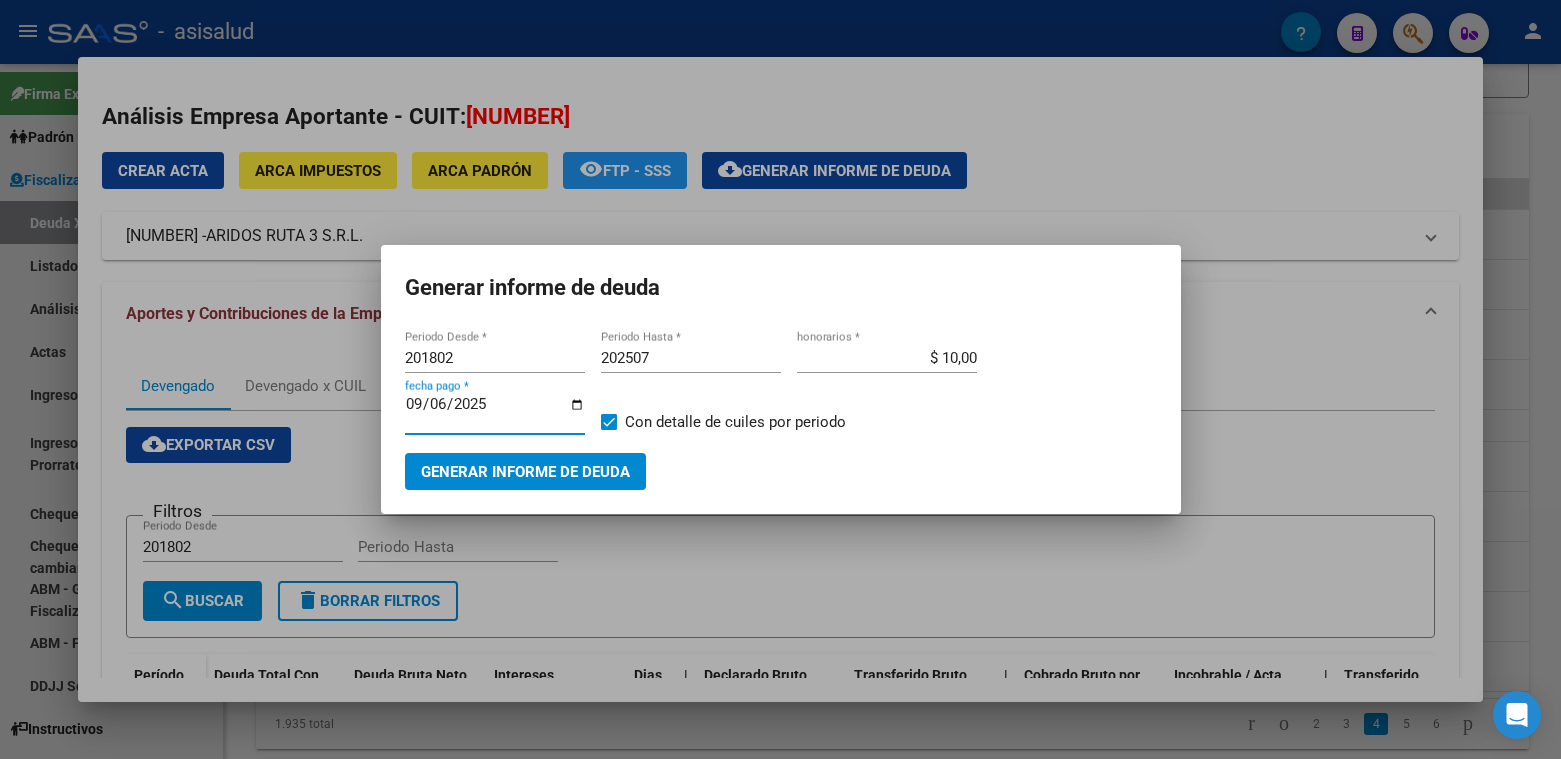 click on "Generar informe de deuda" at bounding box center [525, 472] 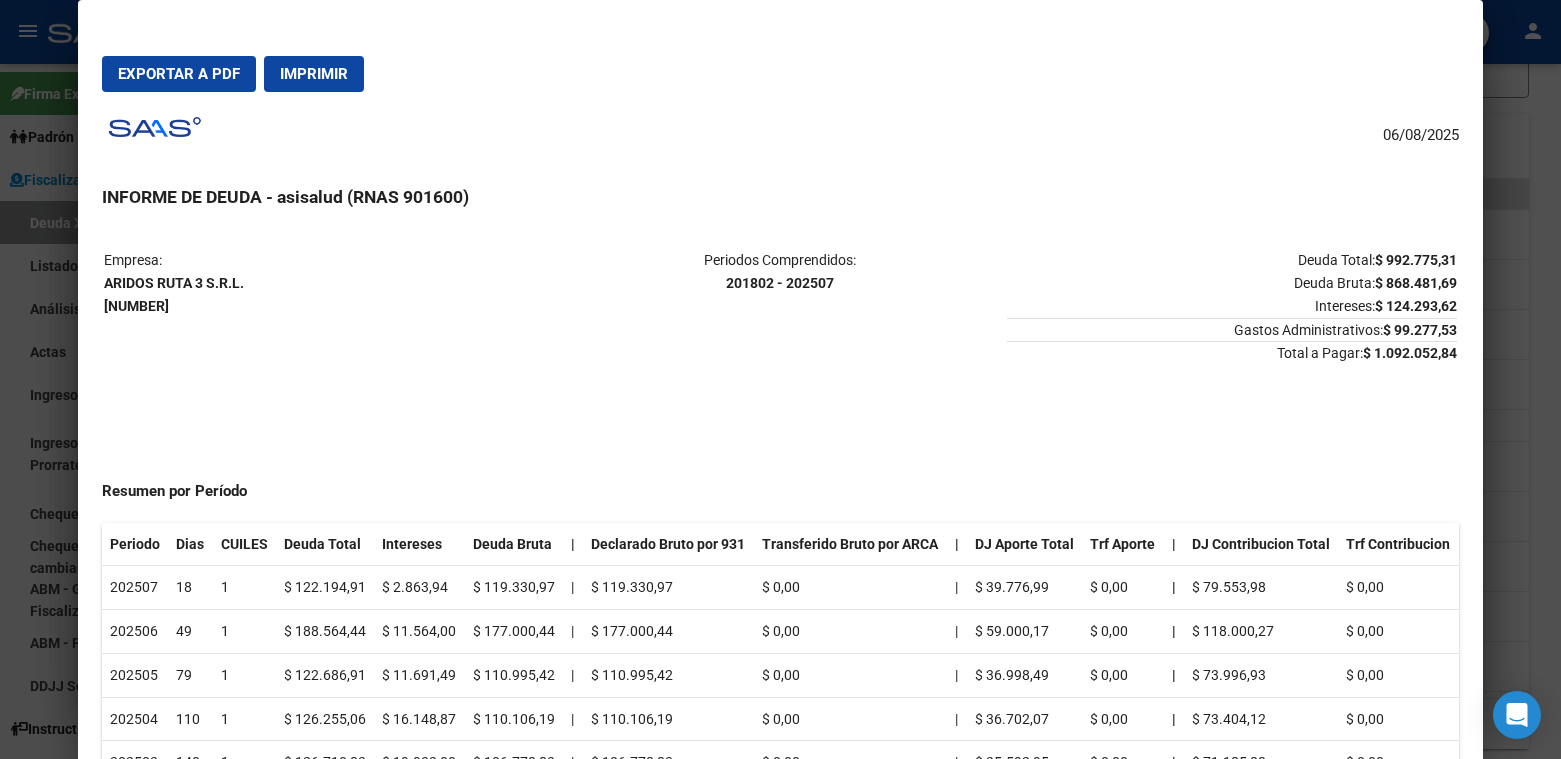 drag, startPoint x: 188, startPoint y: 199, endPoint x: 360, endPoint y: 182, distance: 172.83807 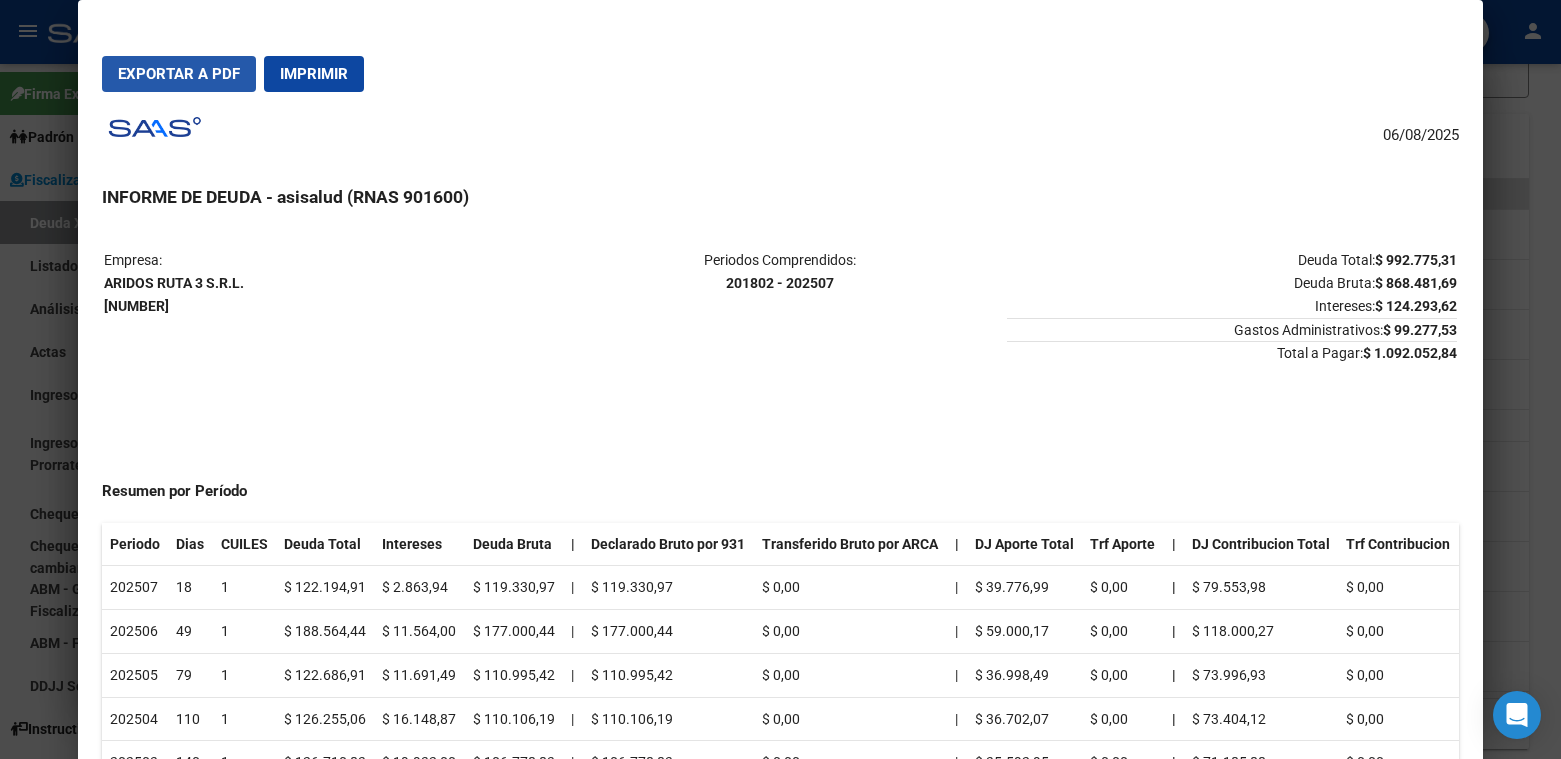 click on "Exportar a PDF" at bounding box center [179, 74] 